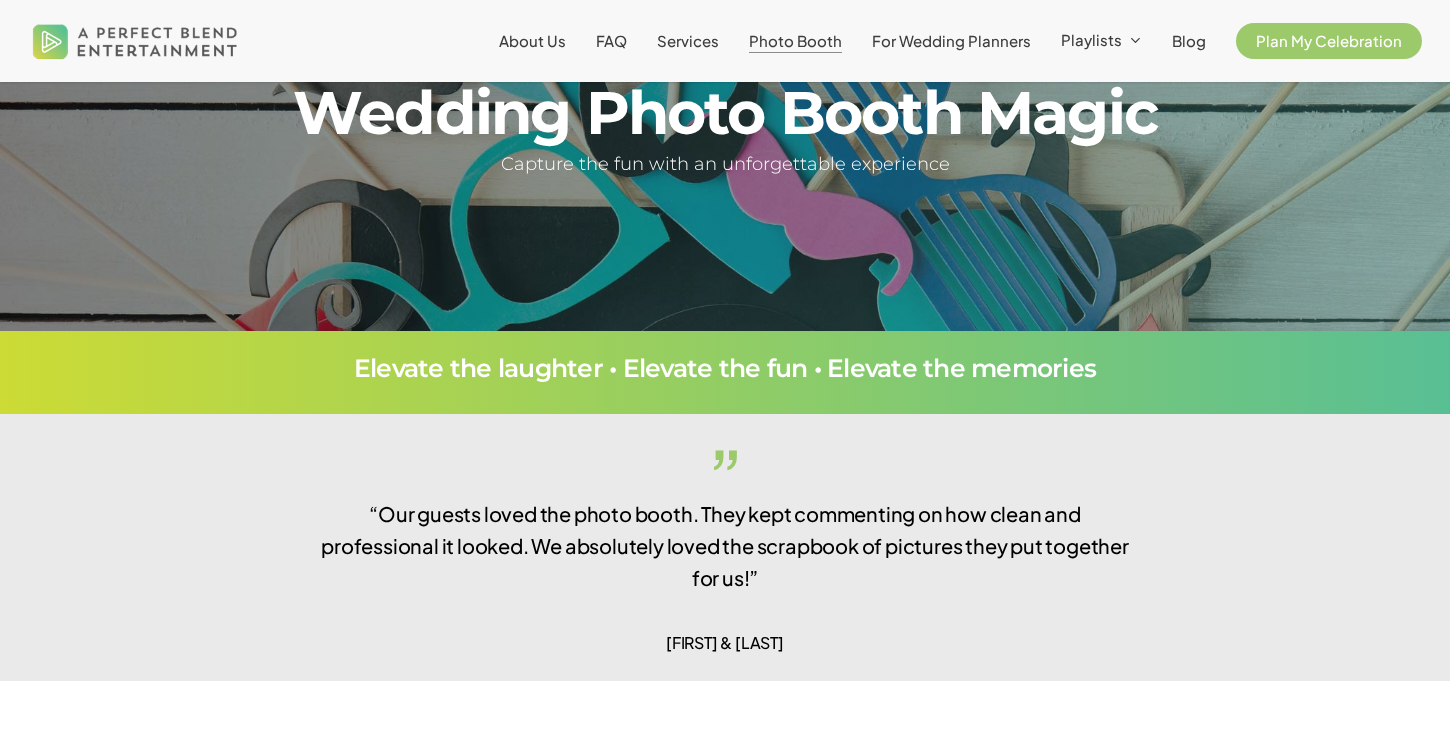 scroll, scrollTop: 104, scrollLeft: 0, axis: vertical 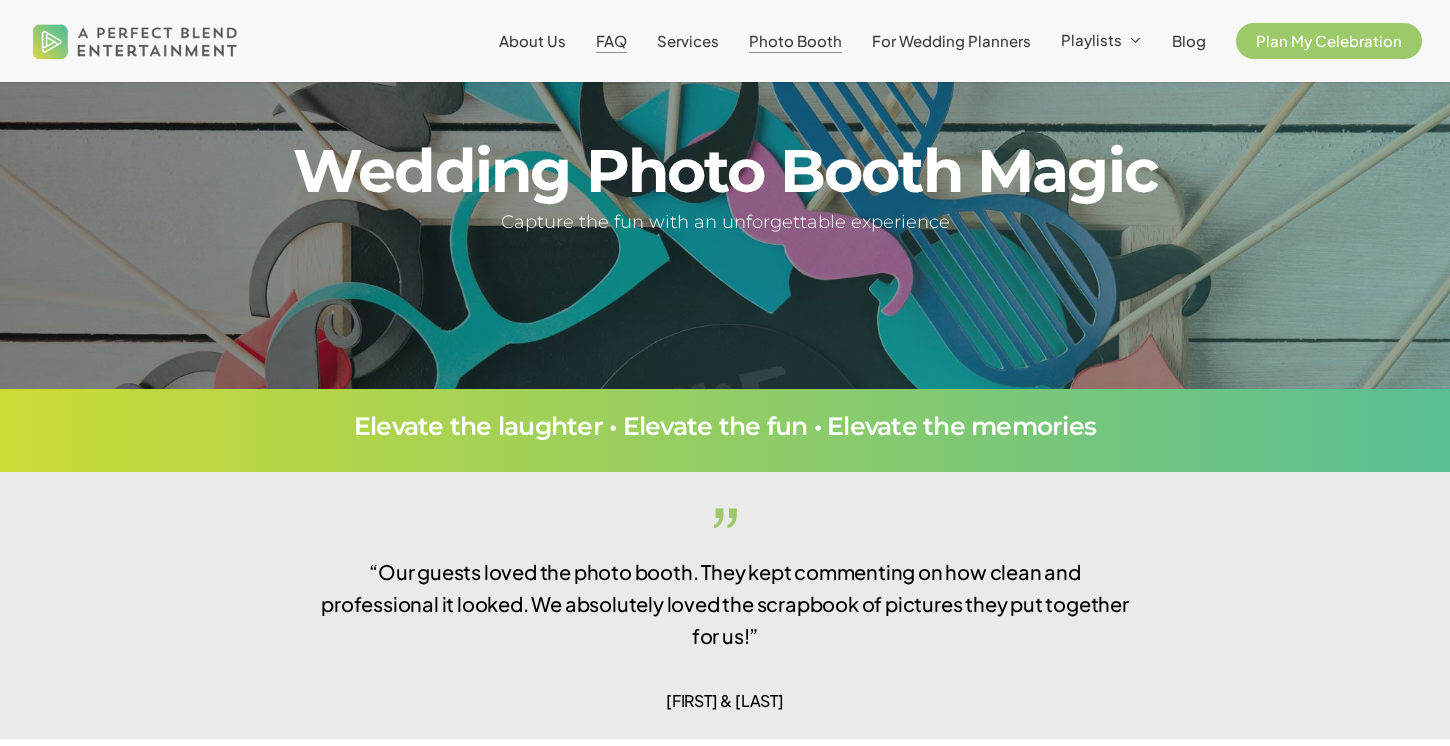 click on "FAQ" at bounding box center (611, 40) 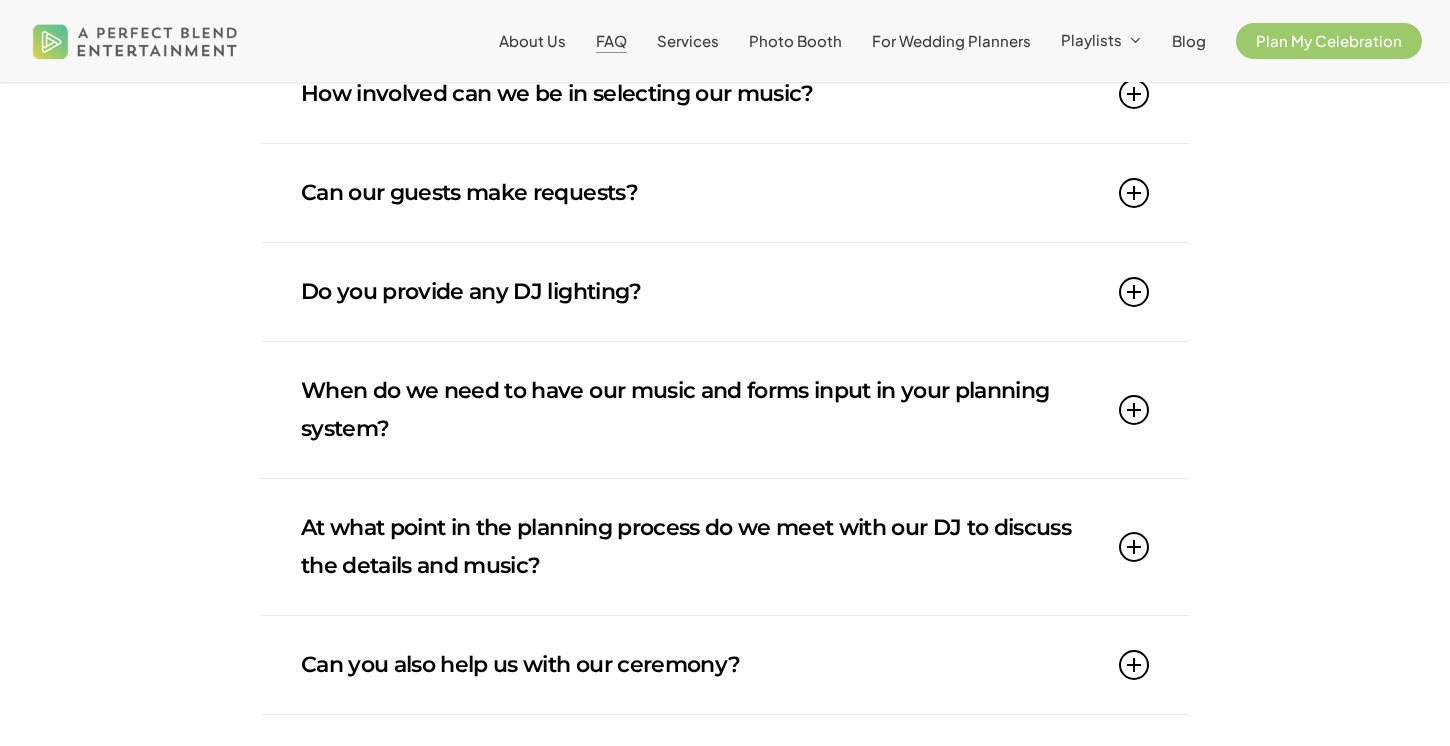 scroll, scrollTop: 1117, scrollLeft: 0, axis: vertical 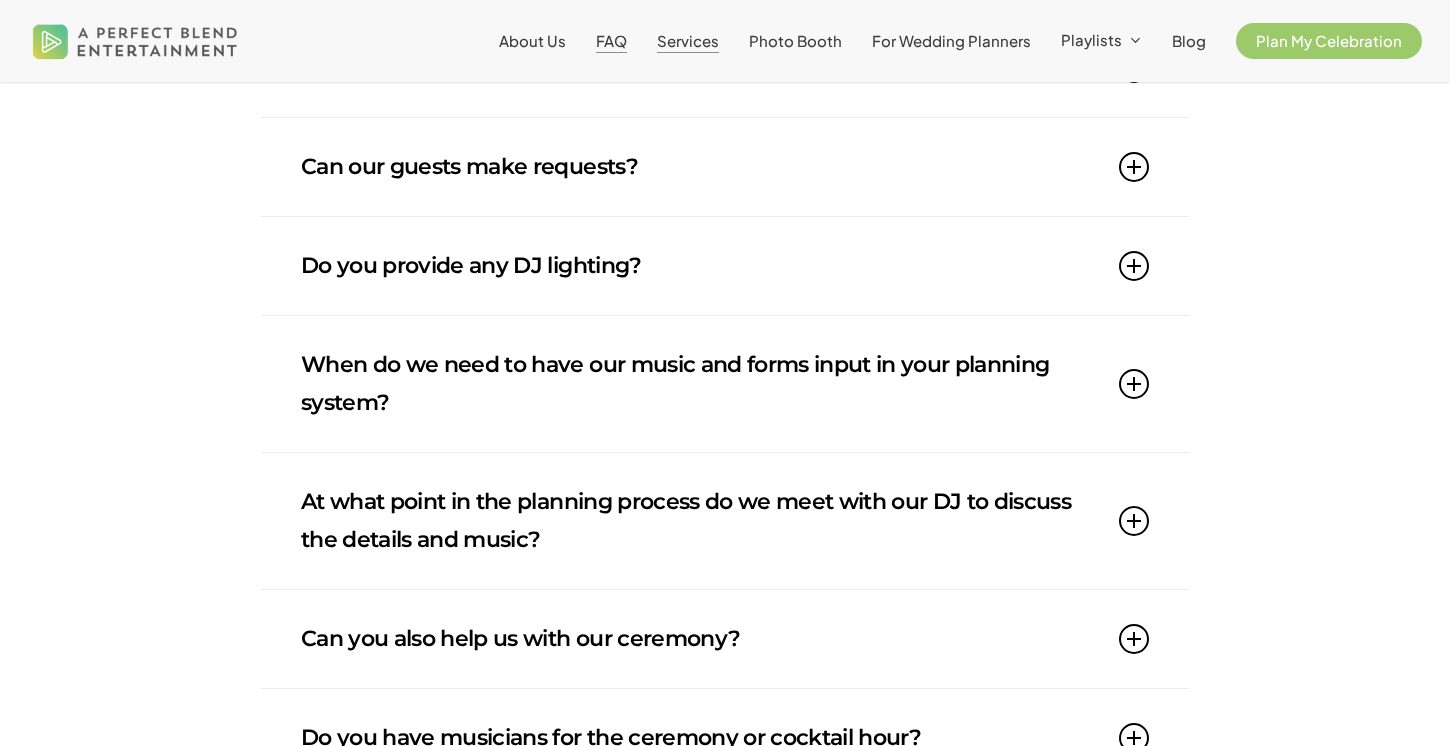 click on "Services" at bounding box center [688, 40] 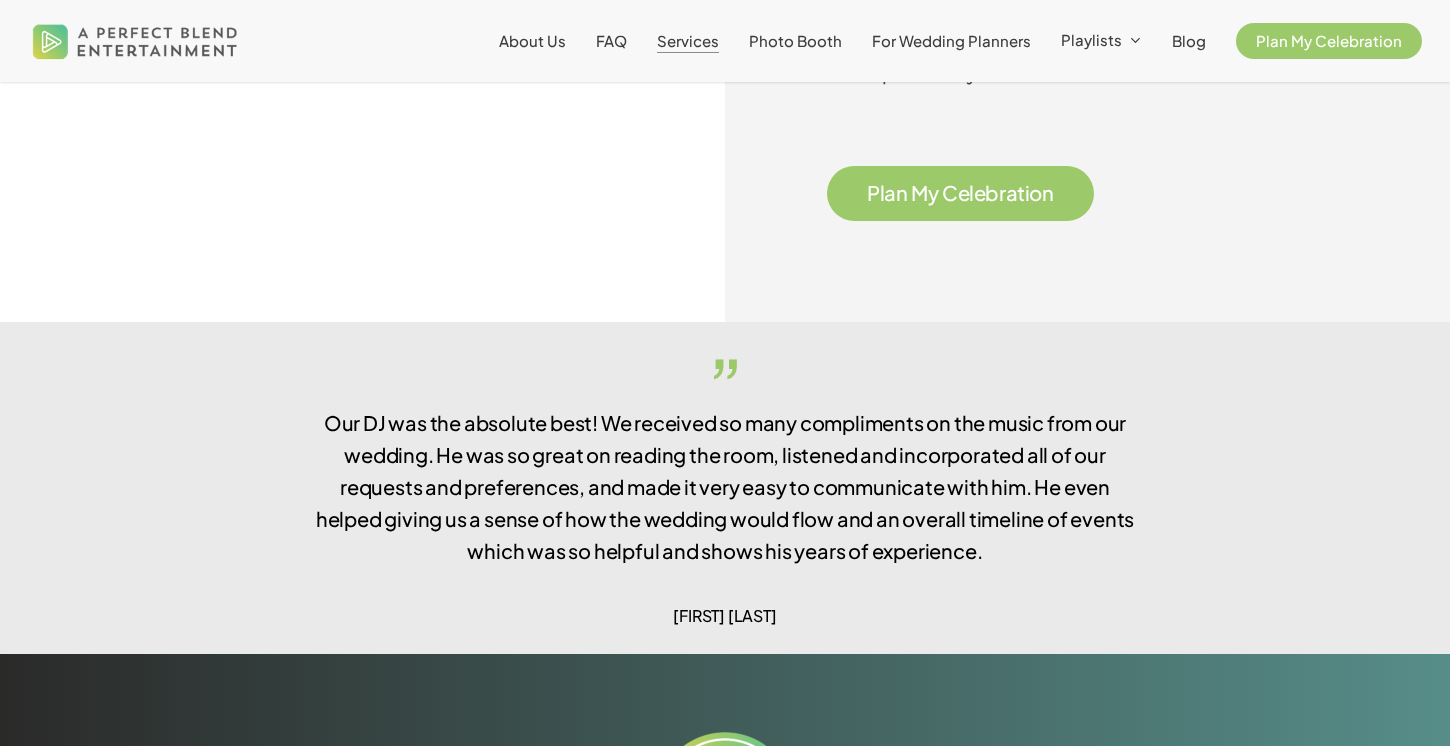 scroll, scrollTop: 3391, scrollLeft: 0, axis: vertical 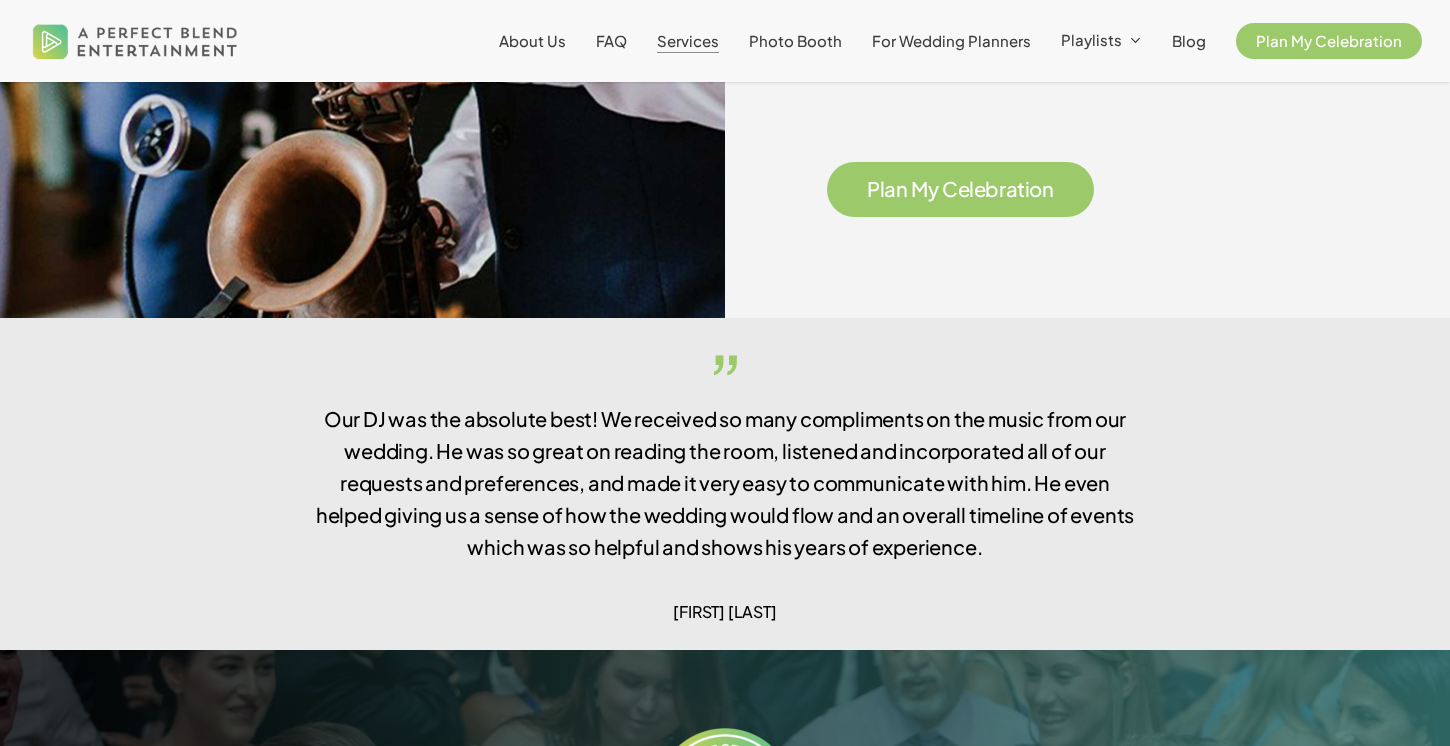 click on "Photo Booth" at bounding box center (795, 41) 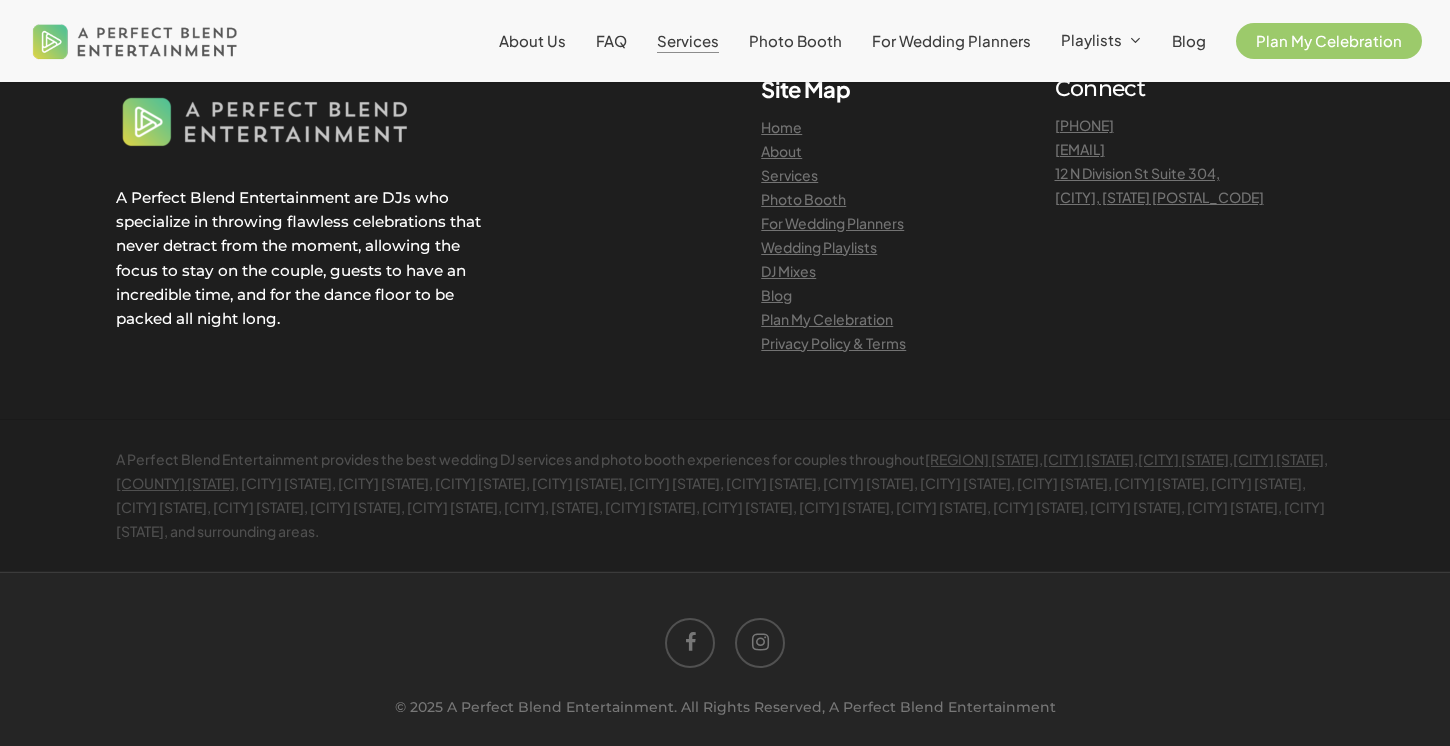 scroll, scrollTop: 4650, scrollLeft: 0, axis: vertical 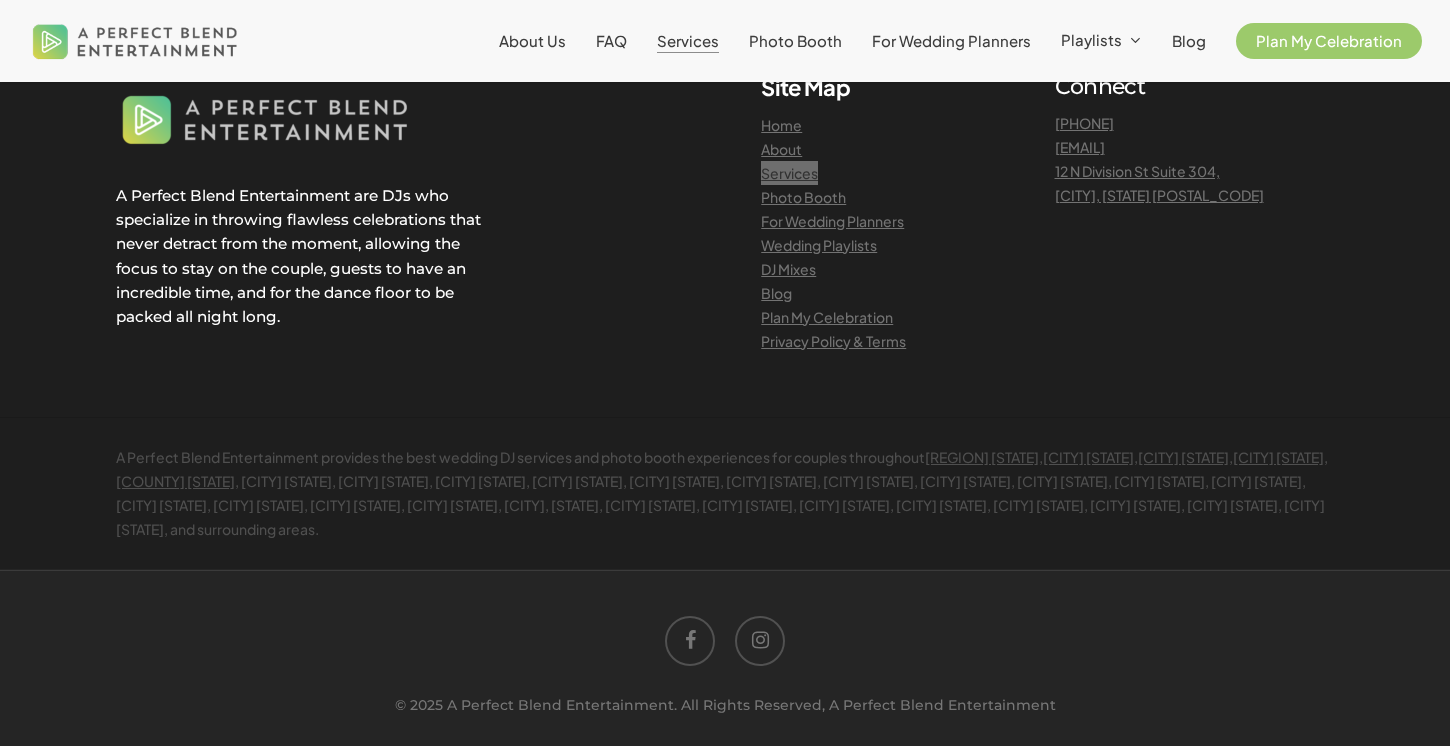 drag, startPoint x: 808, startPoint y: 188, endPoint x: 811, endPoint y: 10, distance: 178.02528 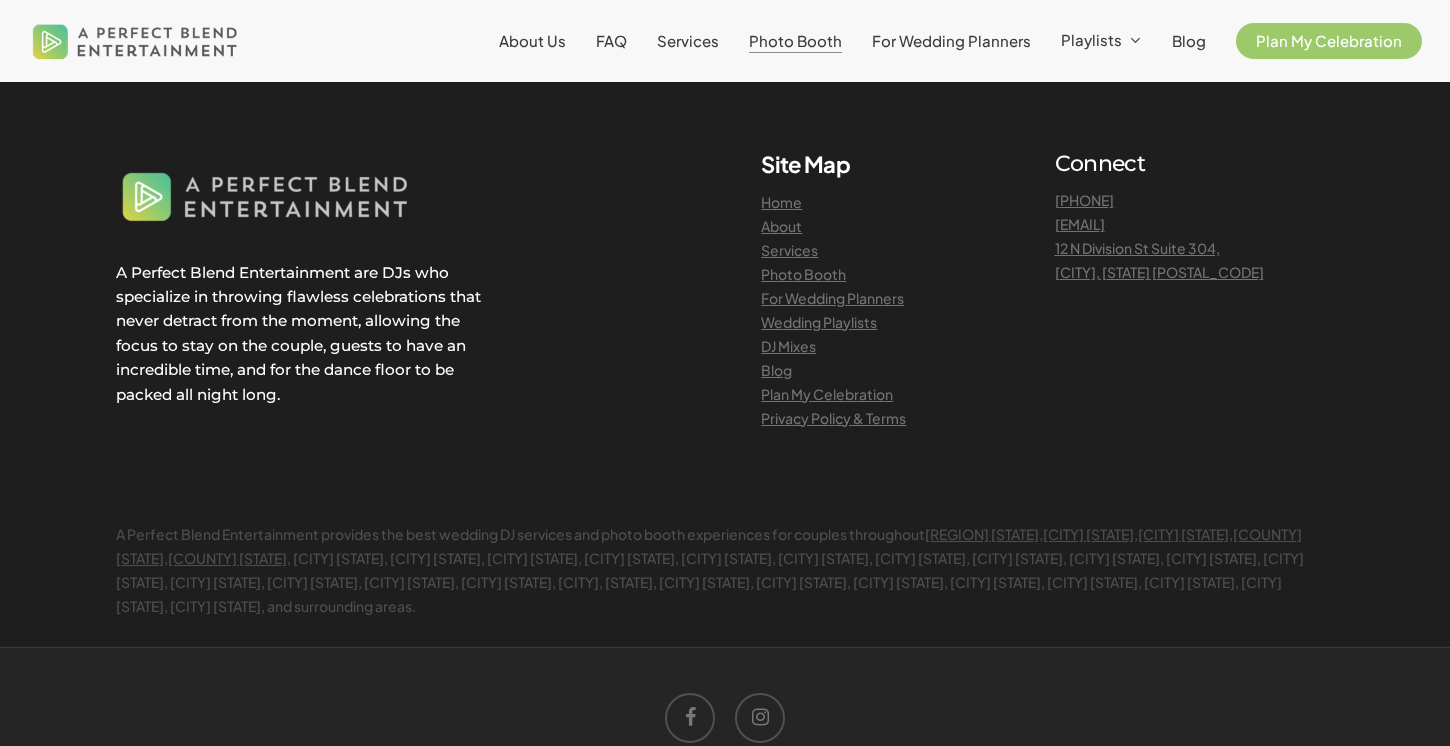 scroll, scrollTop: 4685, scrollLeft: 0, axis: vertical 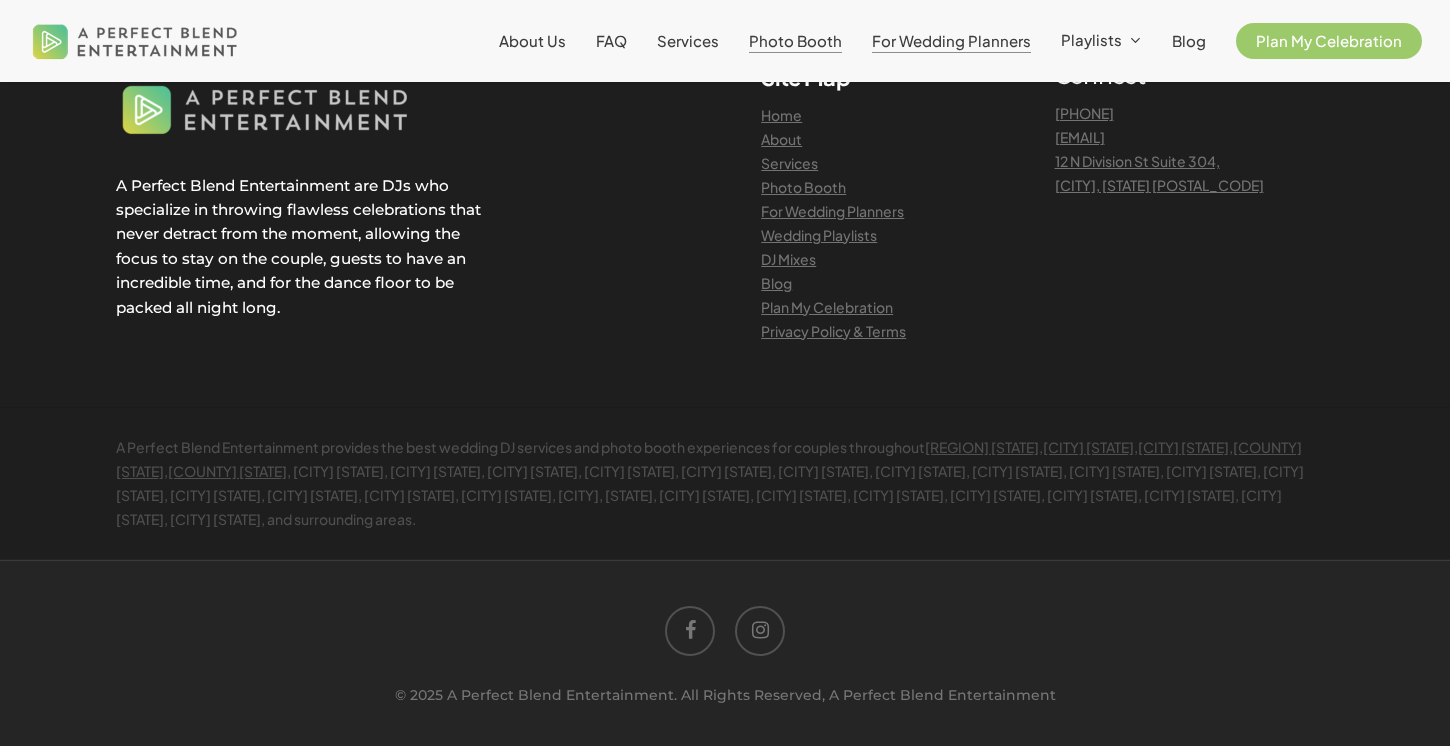click on "For Wedding Planners" at bounding box center (951, 40) 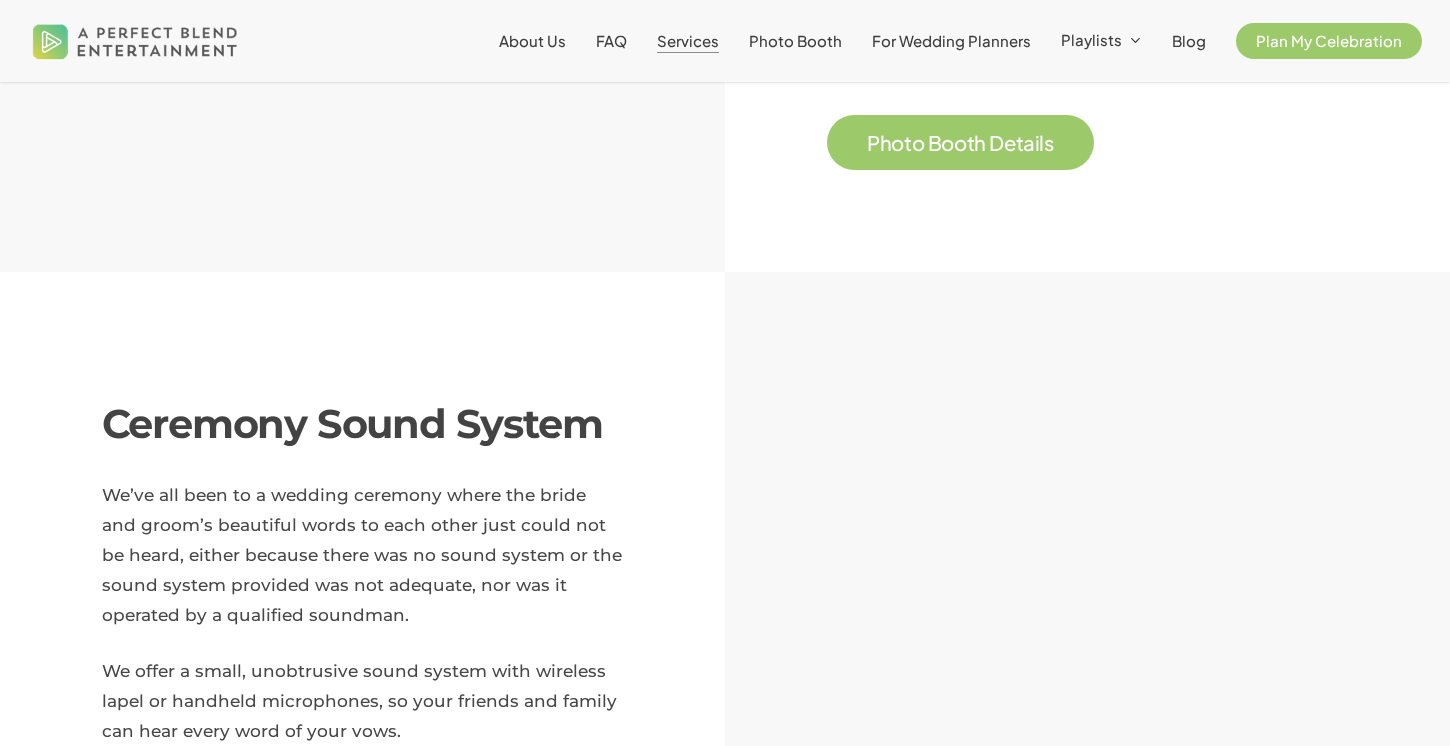 scroll, scrollTop: 2099, scrollLeft: 0, axis: vertical 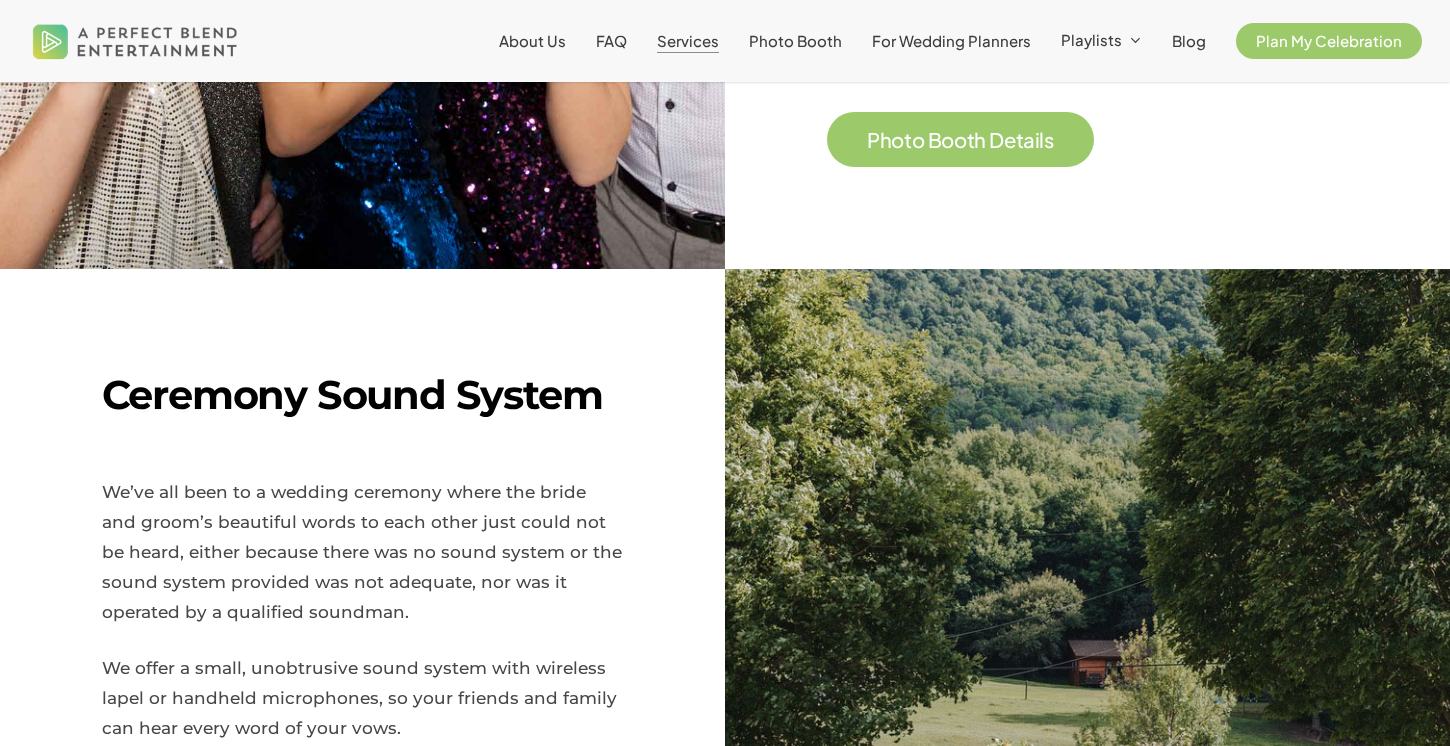 click on "Photo Booth
Guests want to have fun and you should give it to them! There’s no better way to get people out of their shell, laughing and playing, than giving them a variety of crazy props with a unique background. And your guests get a lasting memento to take with them after your special day.
The photo booth will be a hit with people of all ages, and you’ll have a unique and entertaining activity for your reception.
You and your friends are extraordinary, so shouldn’t you capture the fun with an unforgettable photo booth experience?
P h o t o   B o o t h   D e t a i l s" at bounding box center [1087, -143] 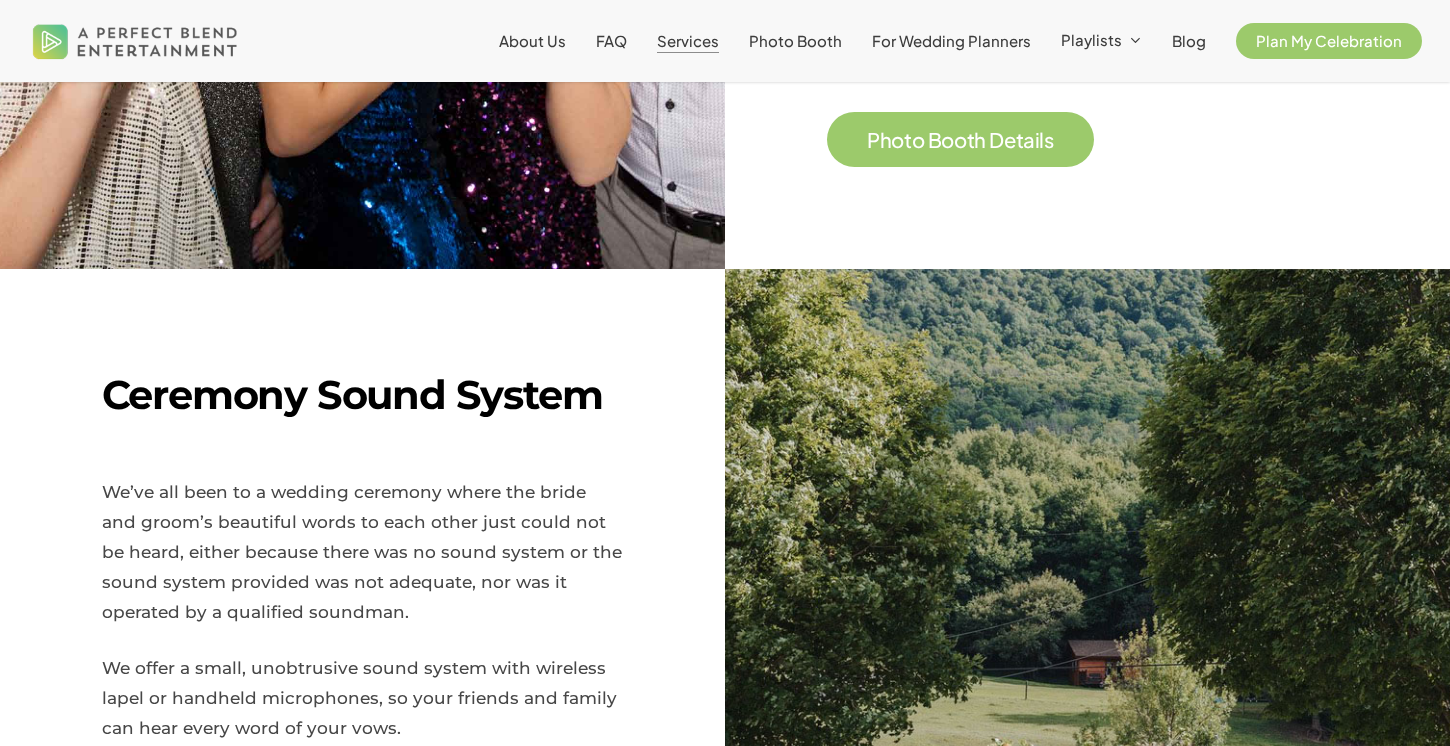 click on "P h o t o   B o o t h   D e t a i l s" at bounding box center [961, 139] 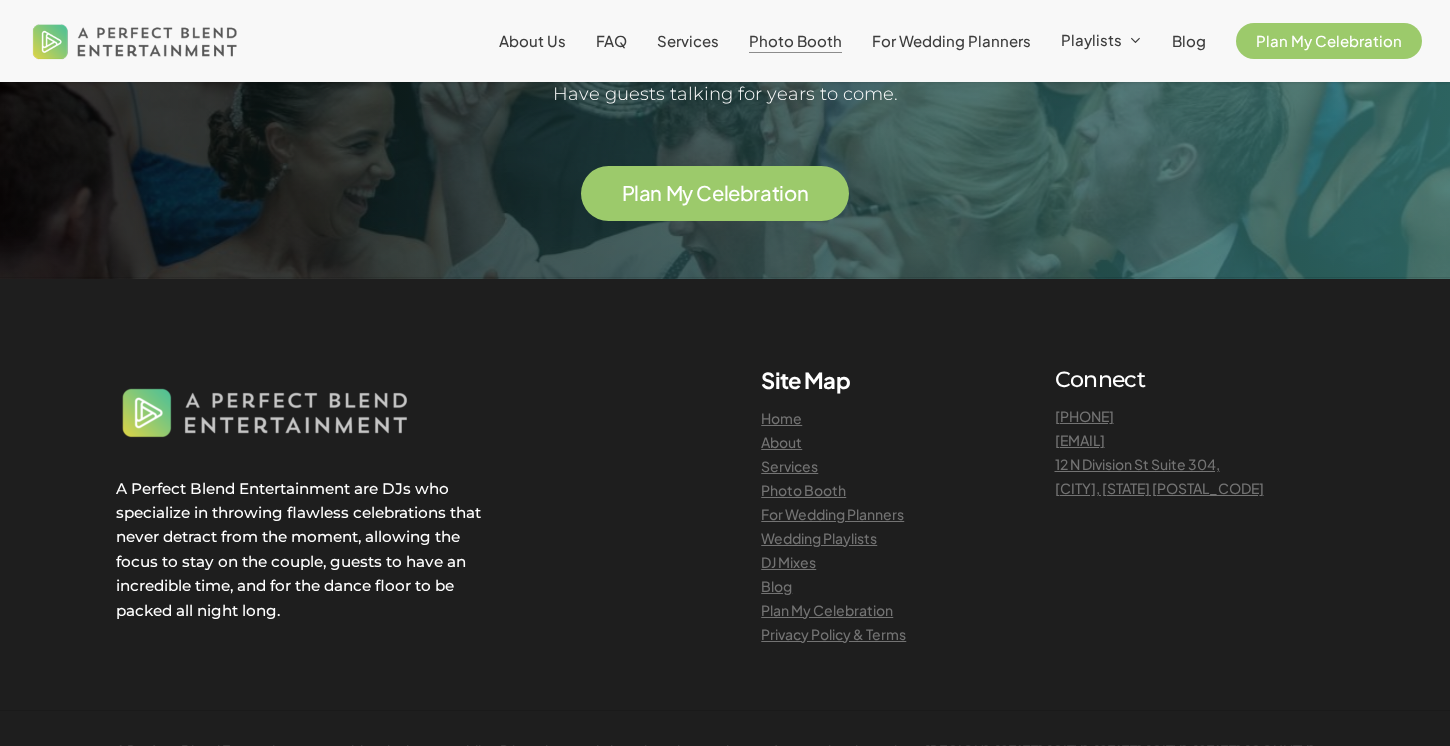 scroll, scrollTop: 4381, scrollLeft: 0, axis: vertical 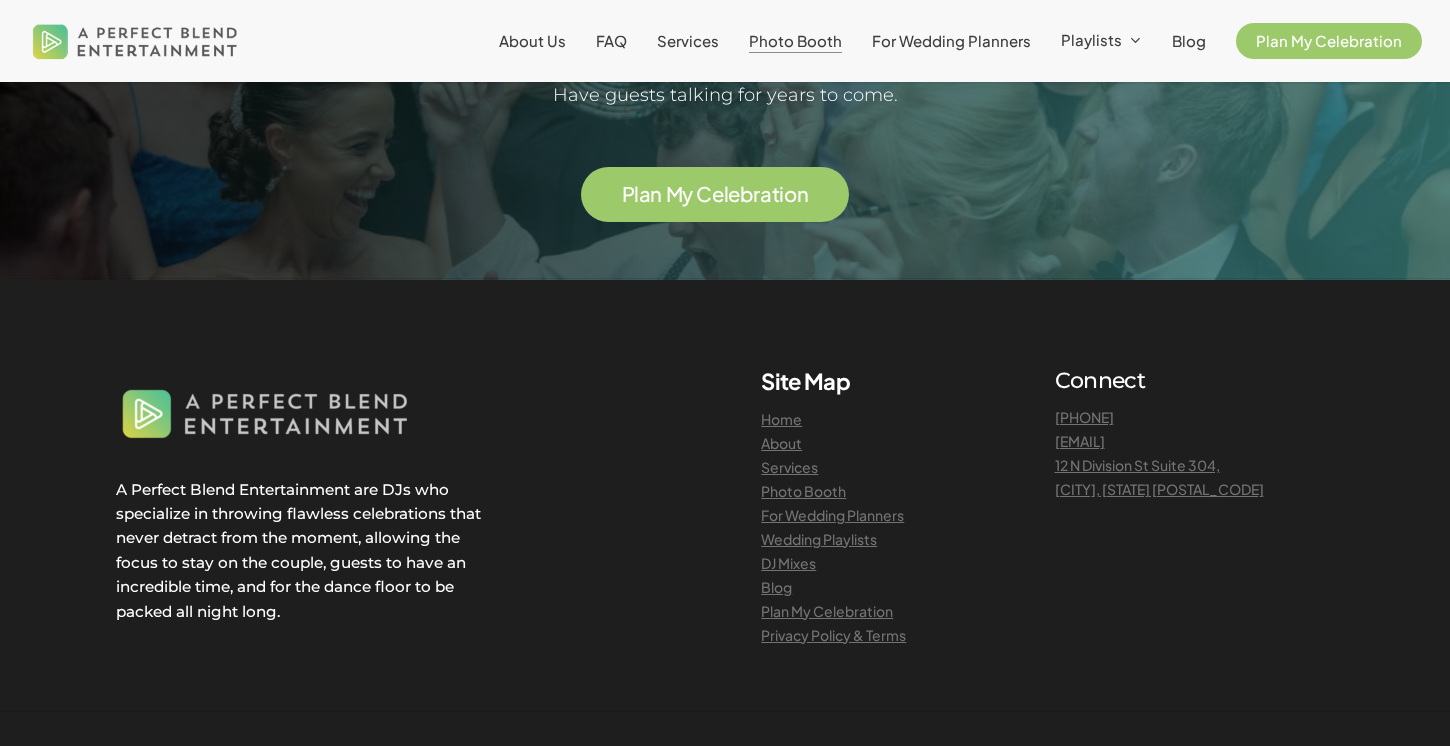 click on "Photo Booth" at bounding box center [803, 491] 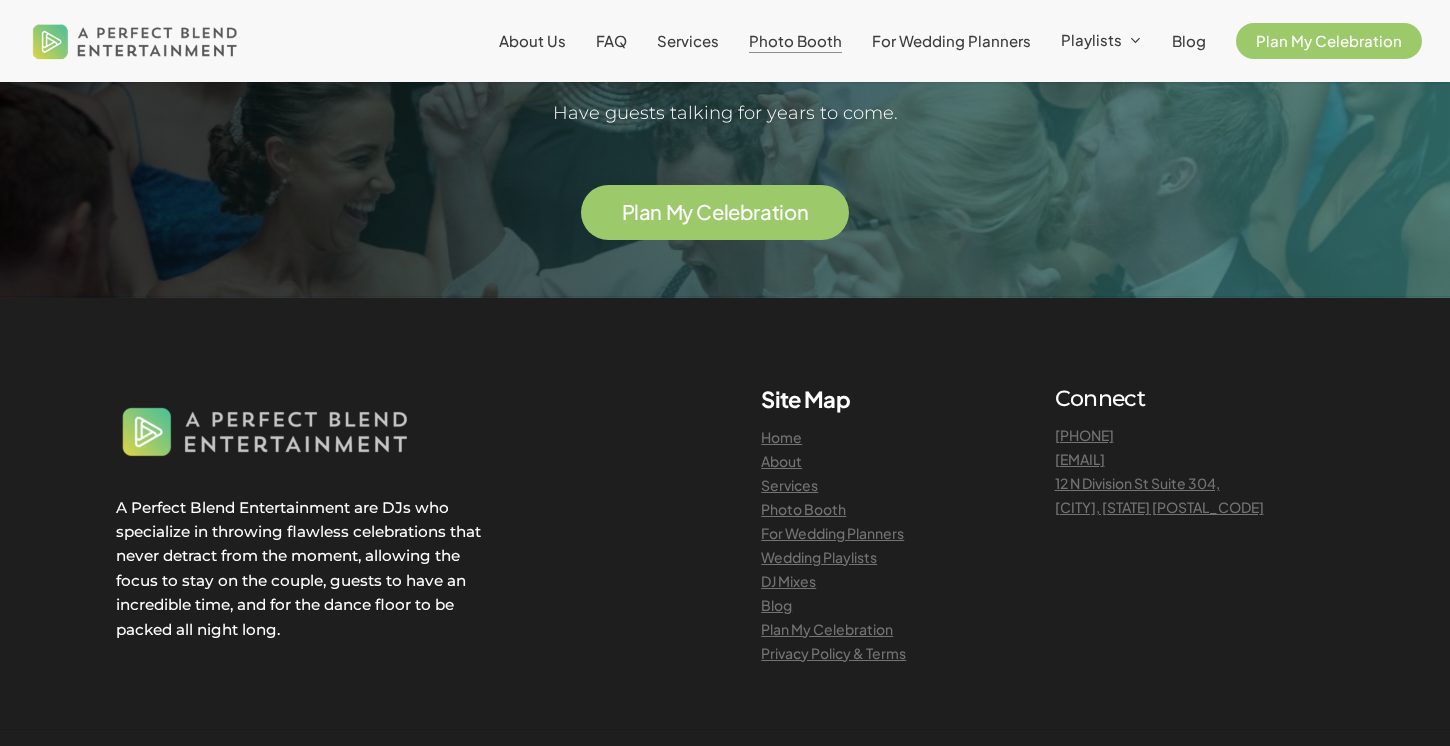 scroll, scrollTop: 4365, scrollLeft: 0, axis: vertical 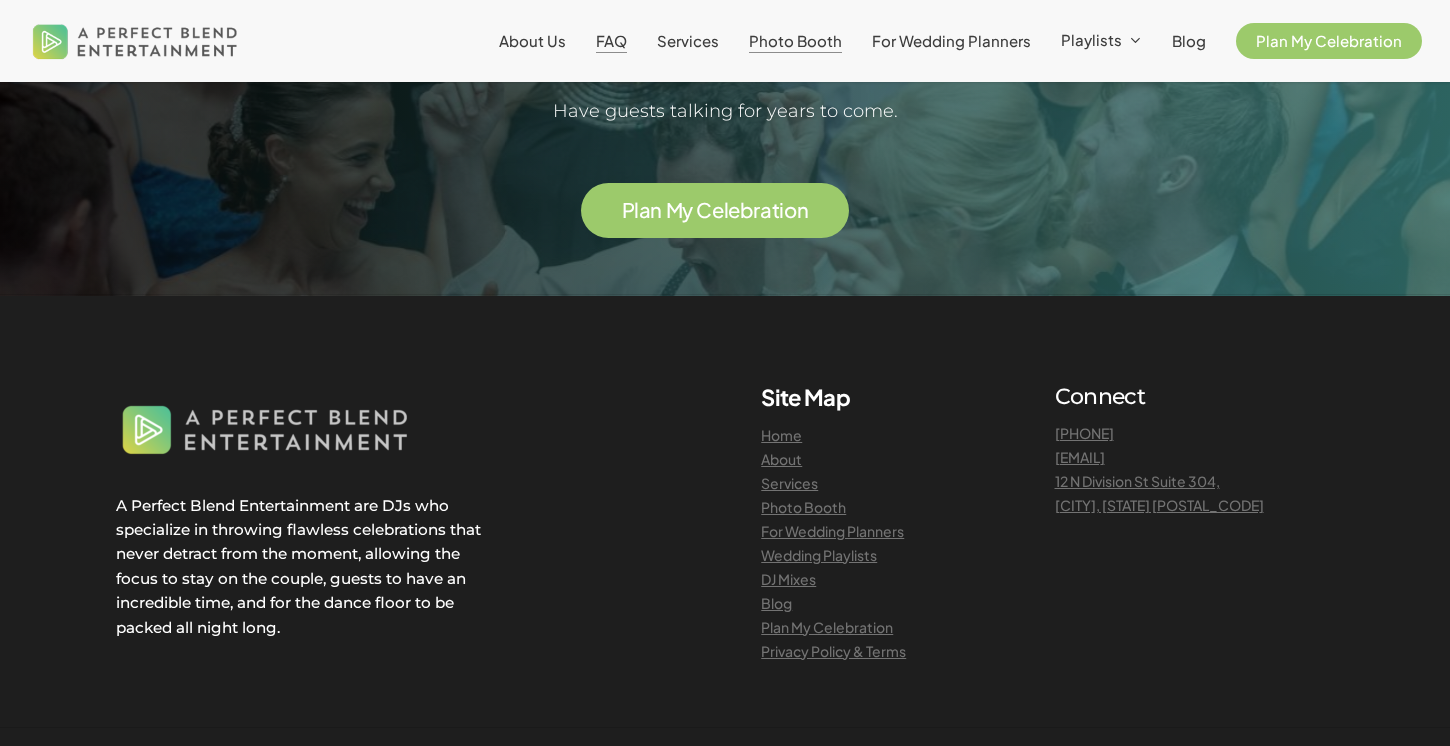 click on "FAQ" at bounding box center (611, 40) 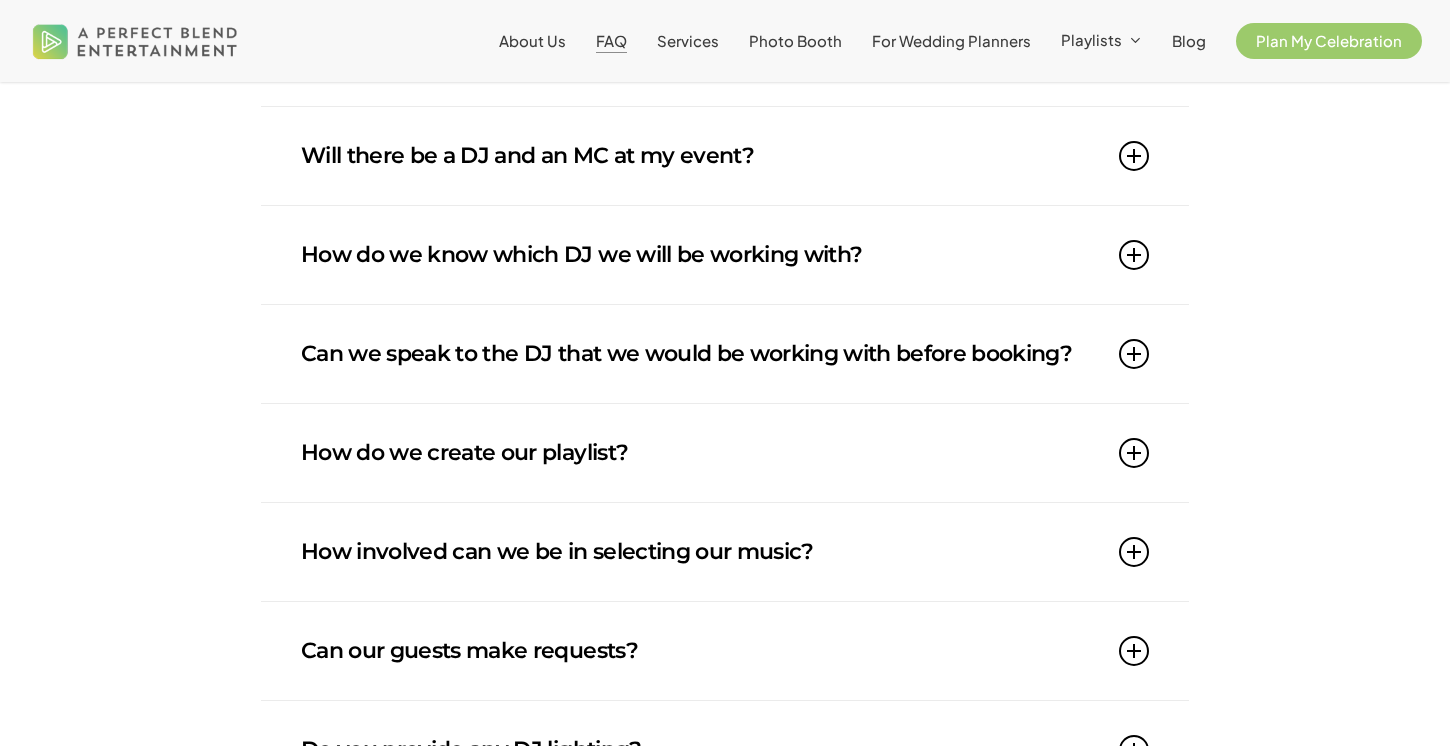 scroll, scrollTop: 641, scrollLeft: 0, axis: vertical 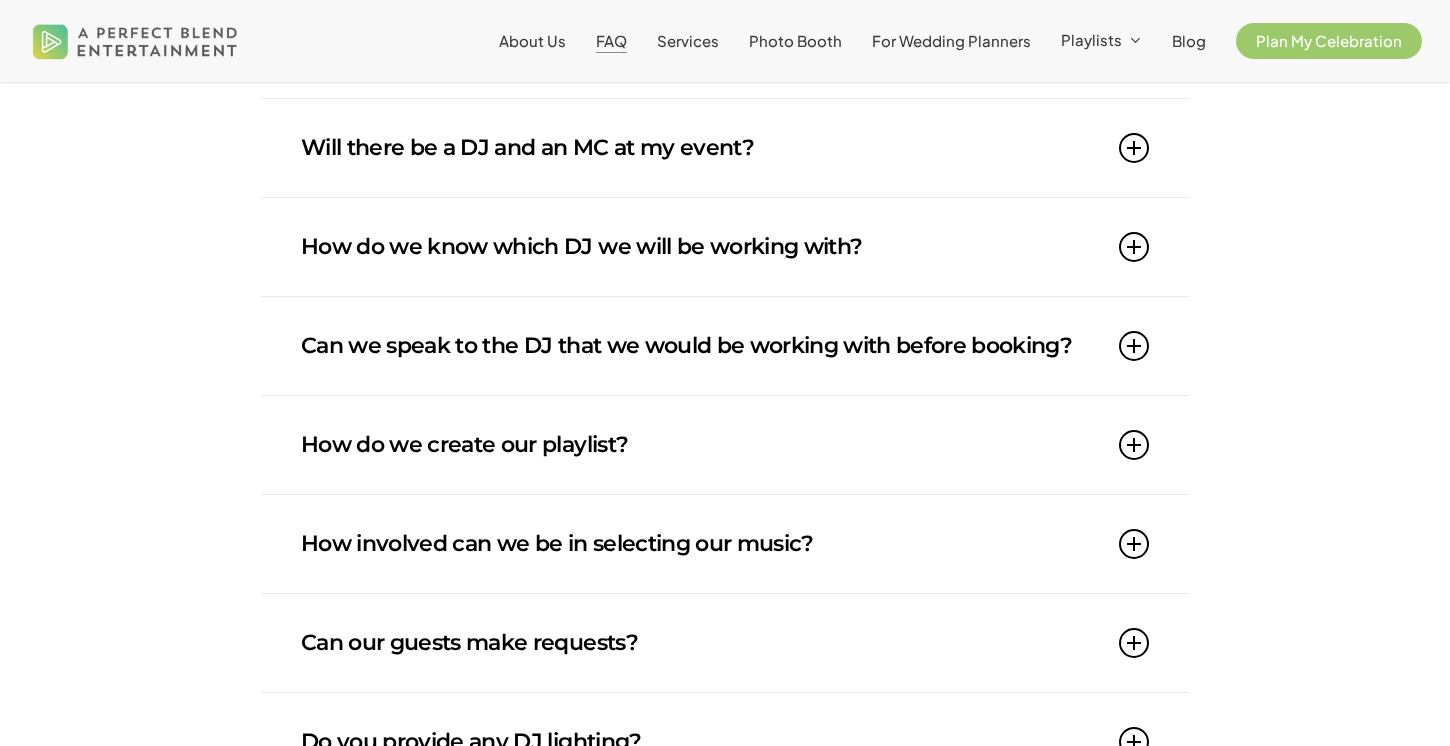 click on "Will there be a DJ and an MC at my event?" at bounding box center (725, 148) 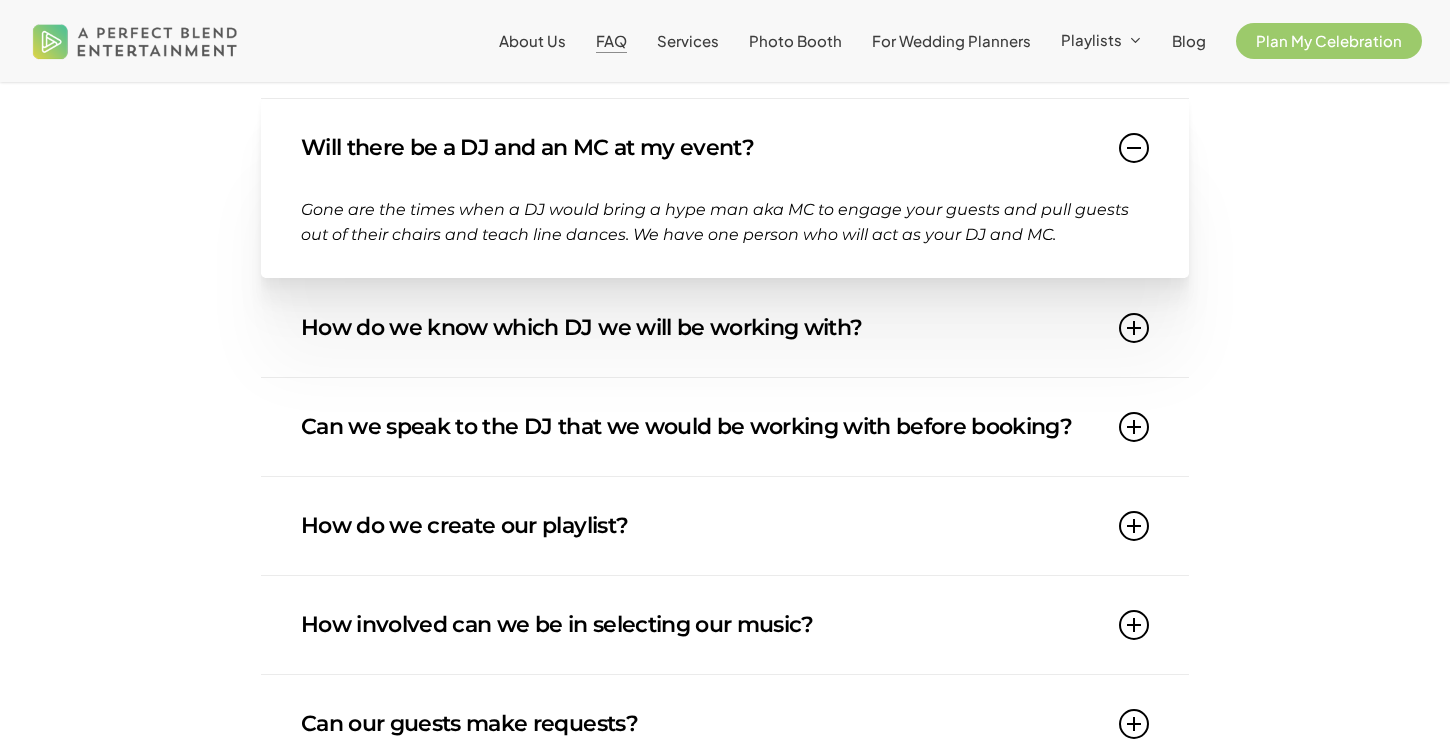 click on "Gone are the times when a DJ would bring a hype man aka MC to engage your guests and pull guests out of their chairs and teach line dances. We have one person who will act as your DJ and MC." at bounding box center (725, 222) 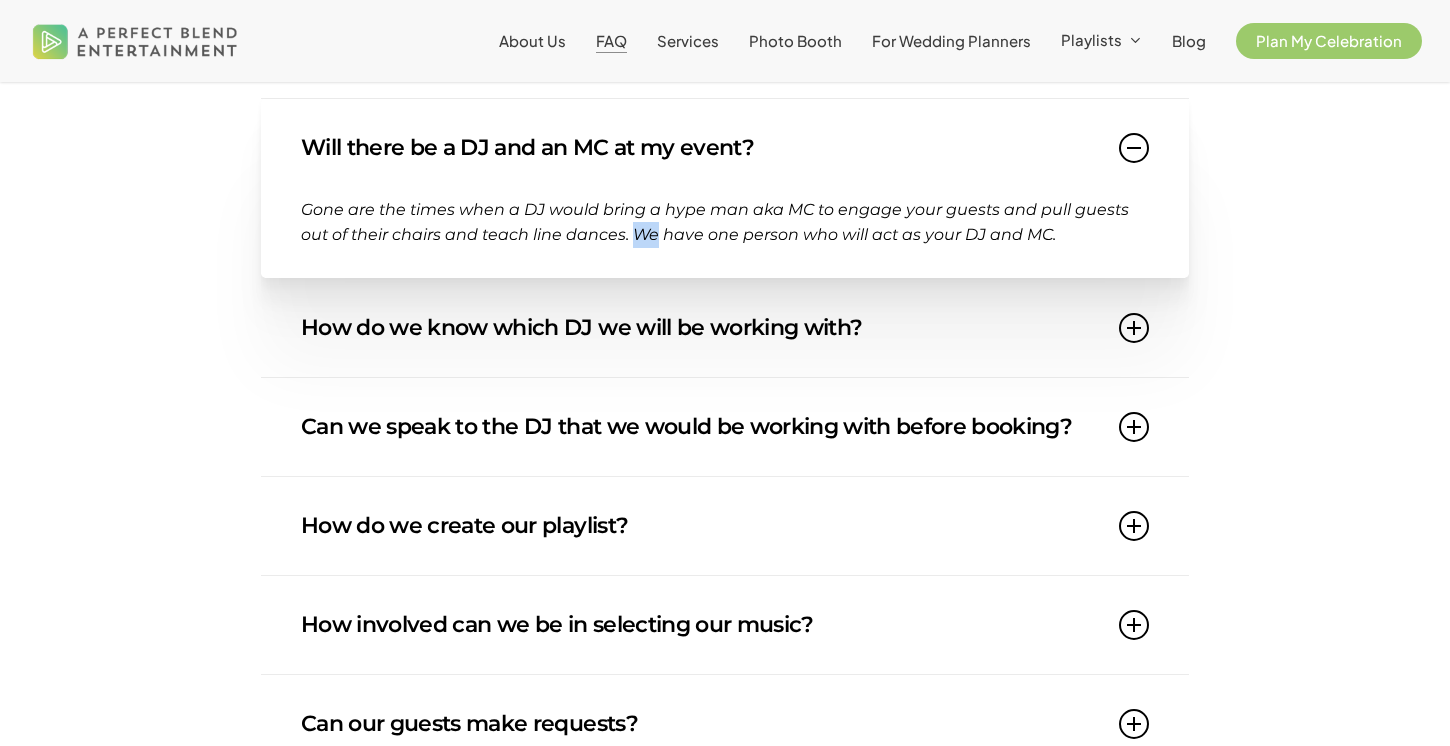 click on "Gone are the times when a DJ would bring a hype man aka MC to engage your guests and pull guests out of their chairs and teach line dances. We have one person who will act as your DJ and MC." at bounding box center (725, 222) 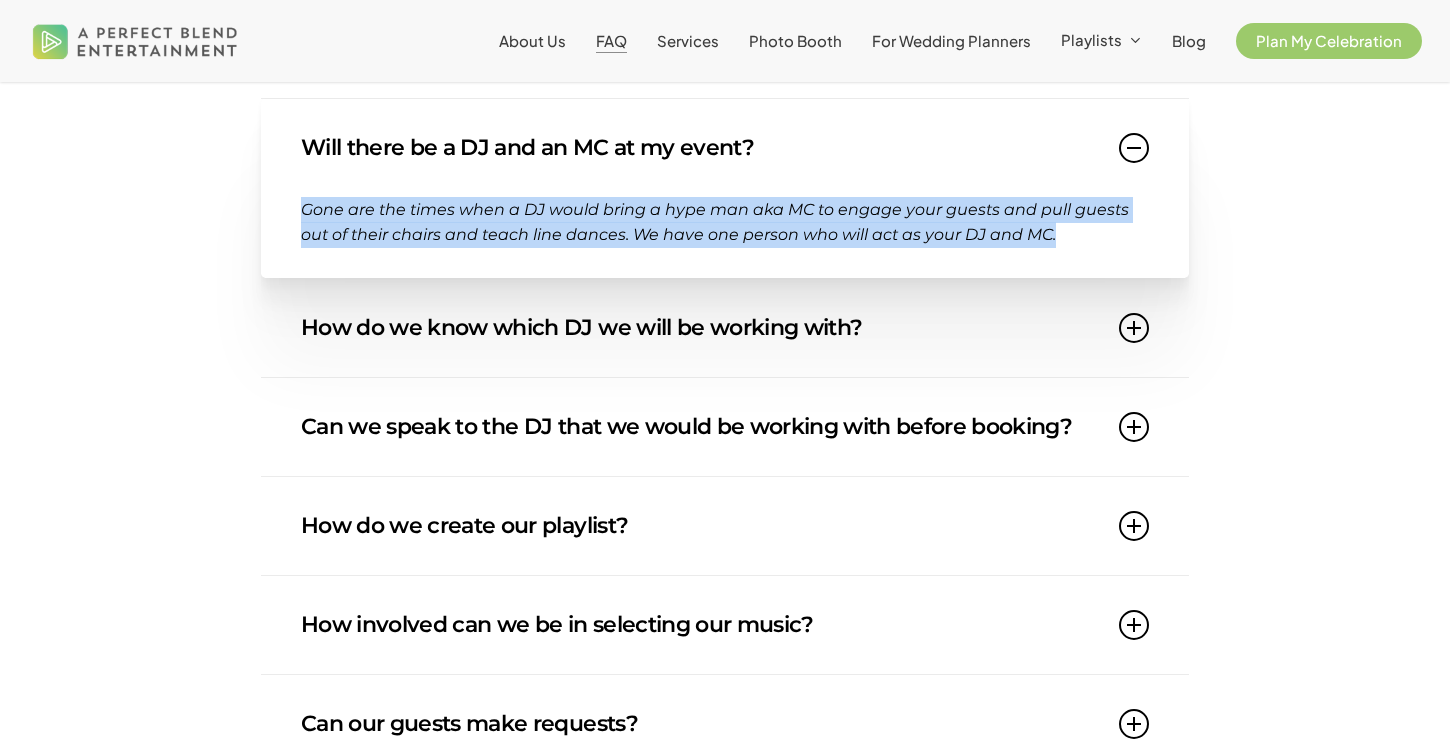click on "Gone are the times when a DJ would bring a hype man aka MC to engage your guests and pull guests out of their chairs and teach line dances. We have one person who will act as your DJ and MC." at bounding box center [725, 222] 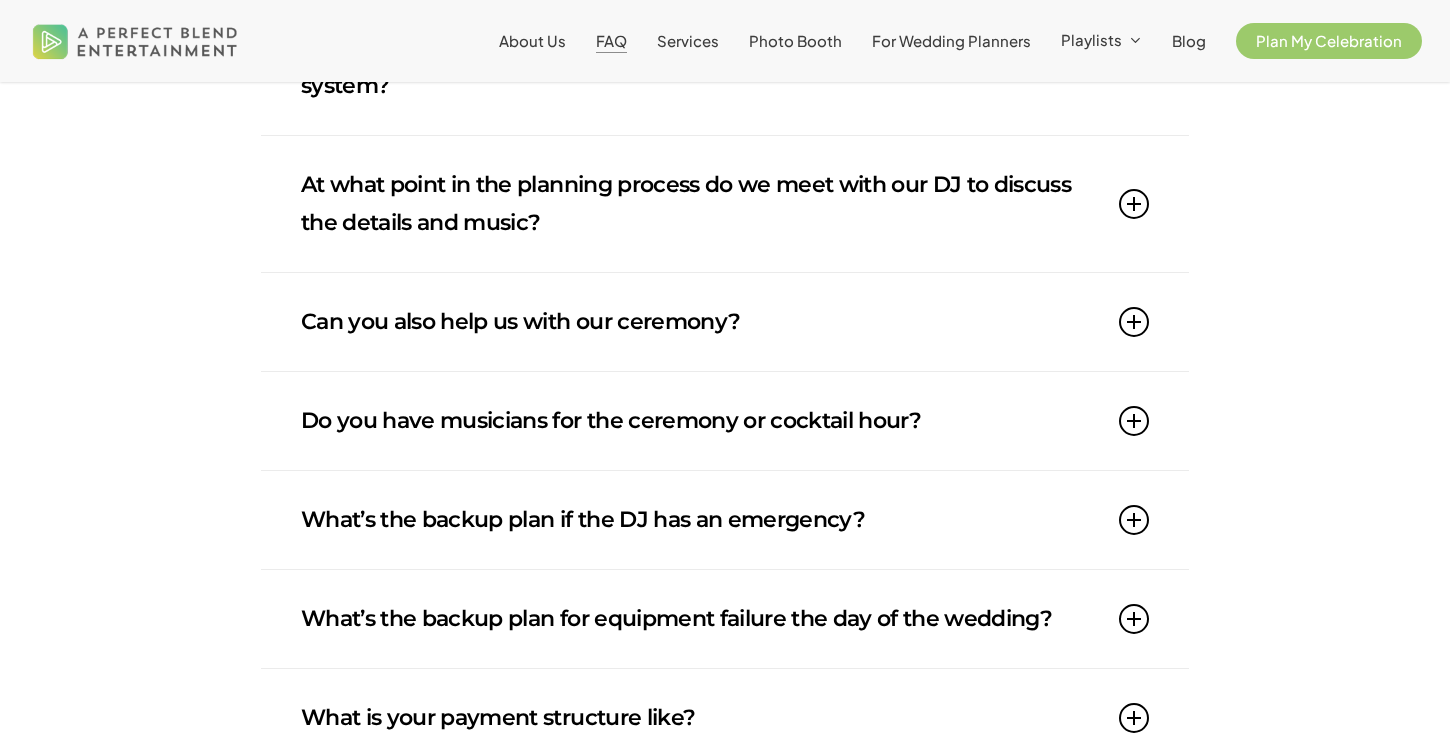 scroll, scrollTop: 1513, scrollLeft: 0, axis: vertical 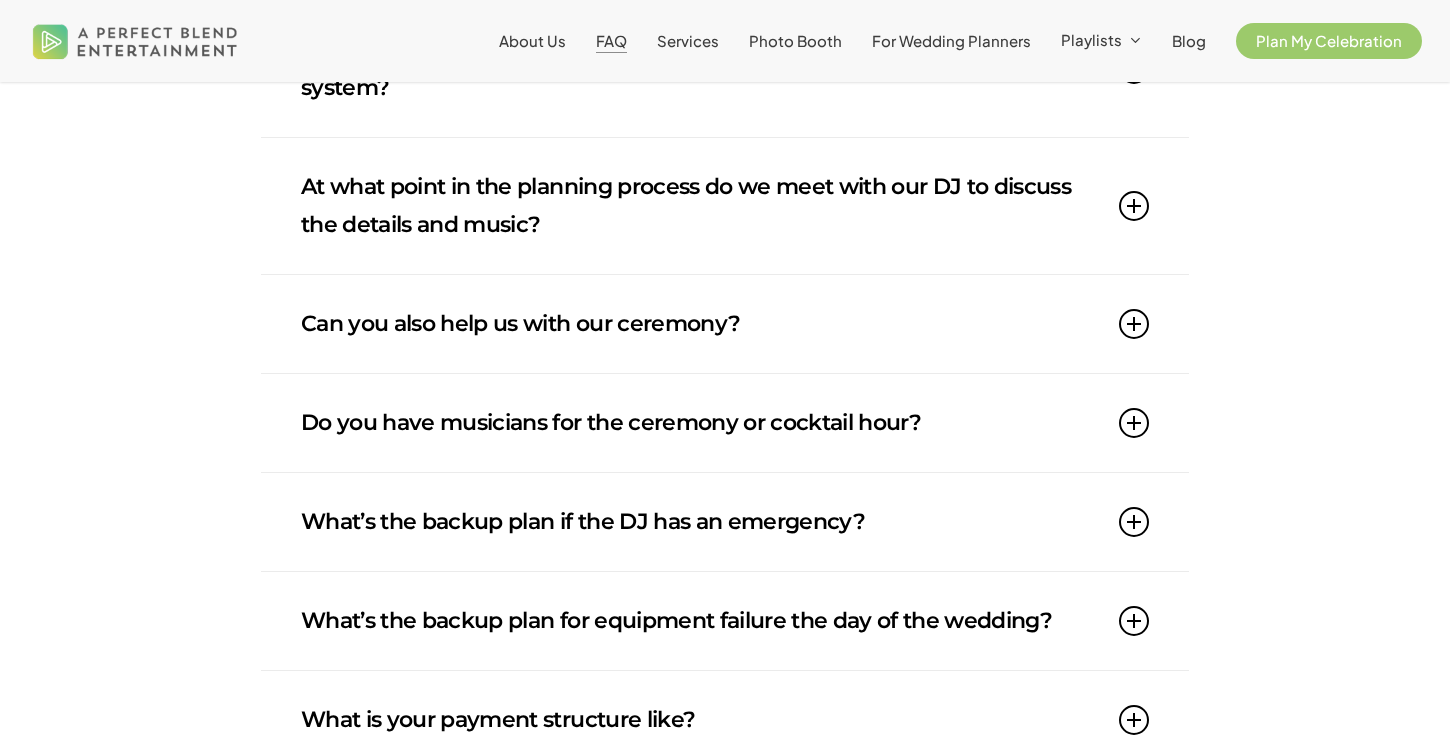 click on "Do you have musicians for the ceremony or cocktail hour?" at bounding box center [725, 423] 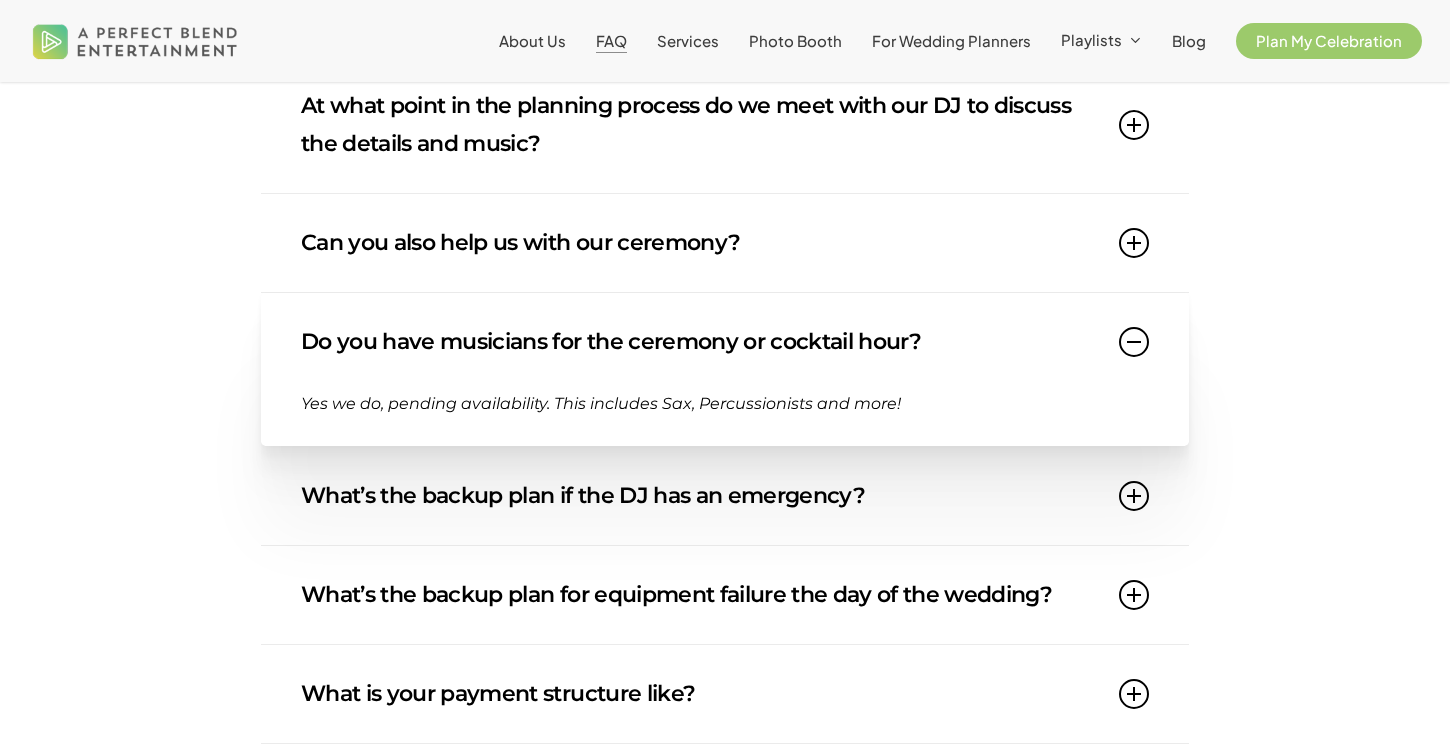 click on "Yes we do, pending availability. This includes Sax, Percussionists and more!" at bounding box center [601, 403] 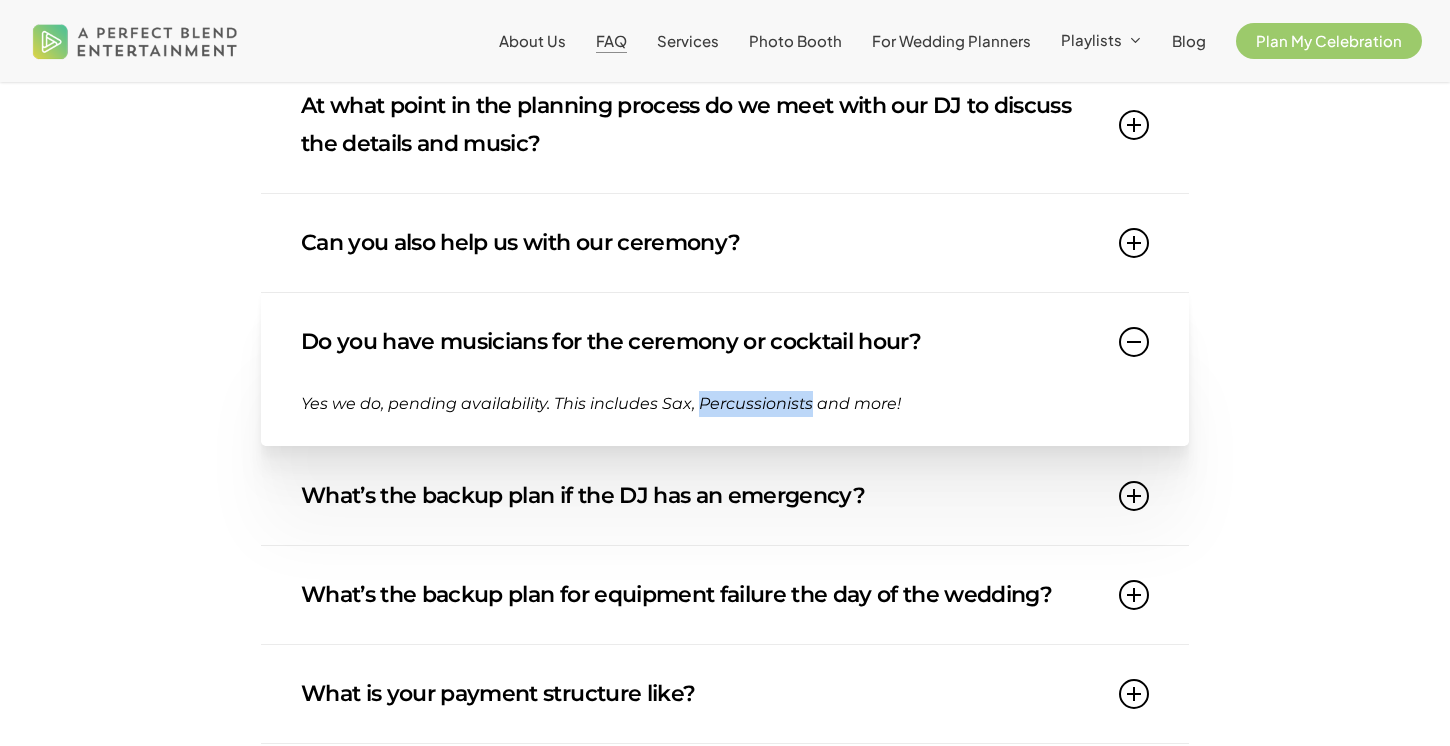 click on "Yes we do, pending availability. This includes Sax, Percussionists and more!" at bounding box center (601, 403) 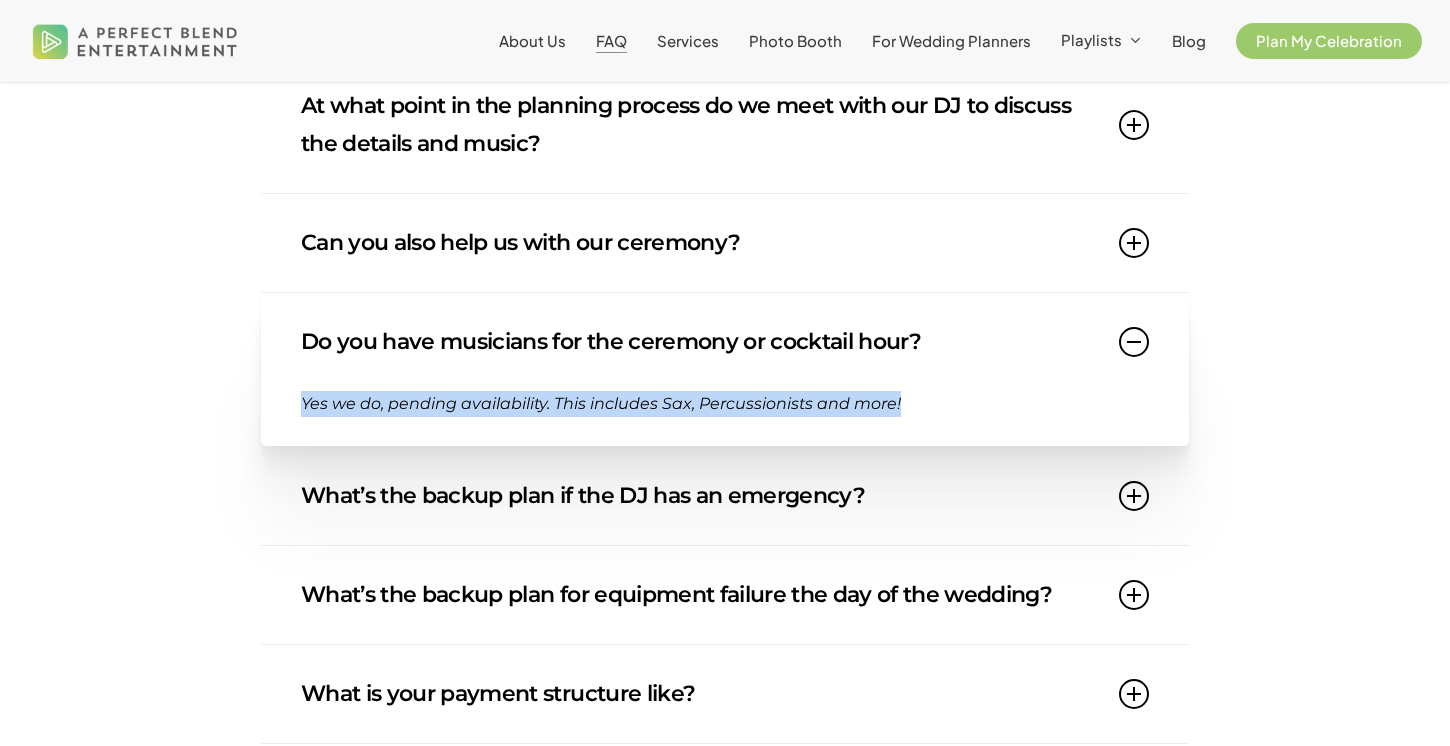 click on "Yes we do, pending availability. This includes Sax, Percussionists and more!" at bounding box center (601, 403) 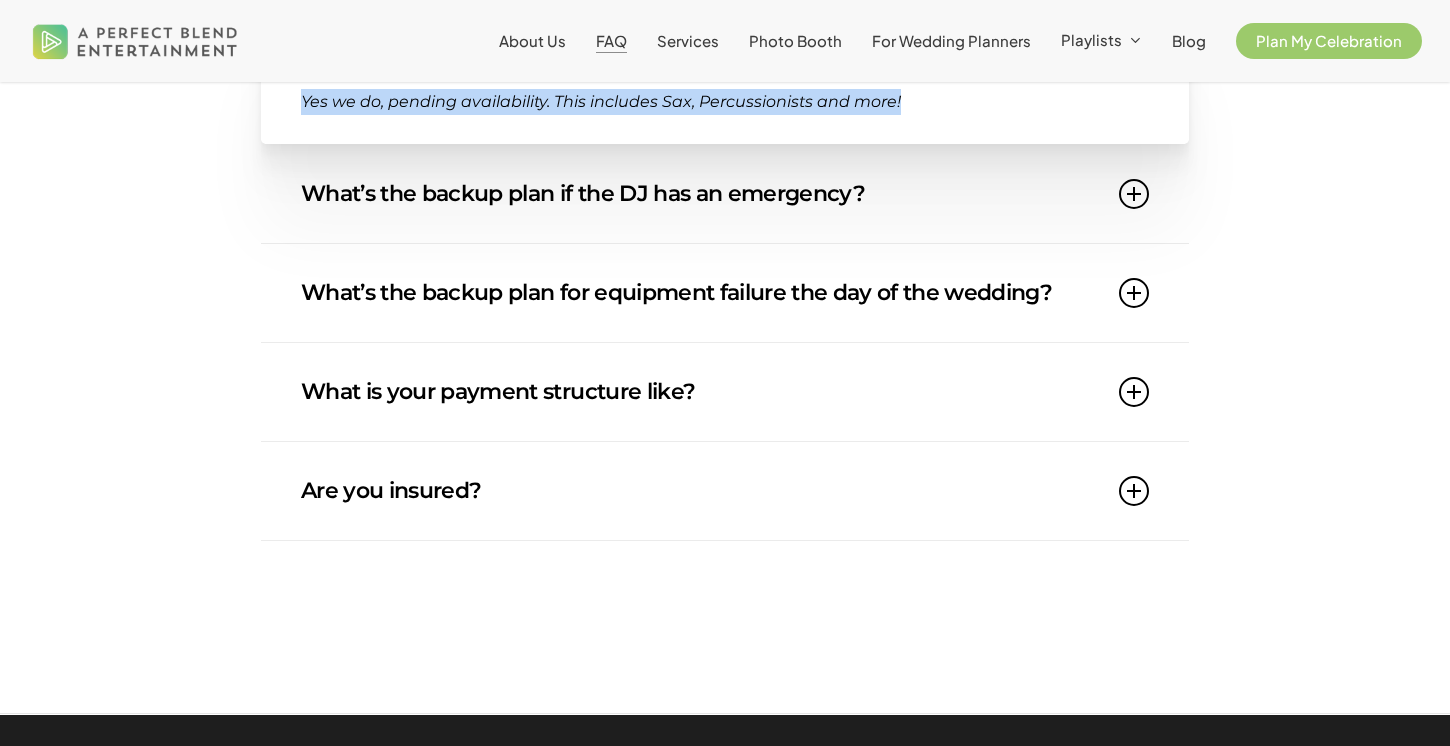 scroll, scrollTop: 1820, scrollLeft: 0, axis: vertical 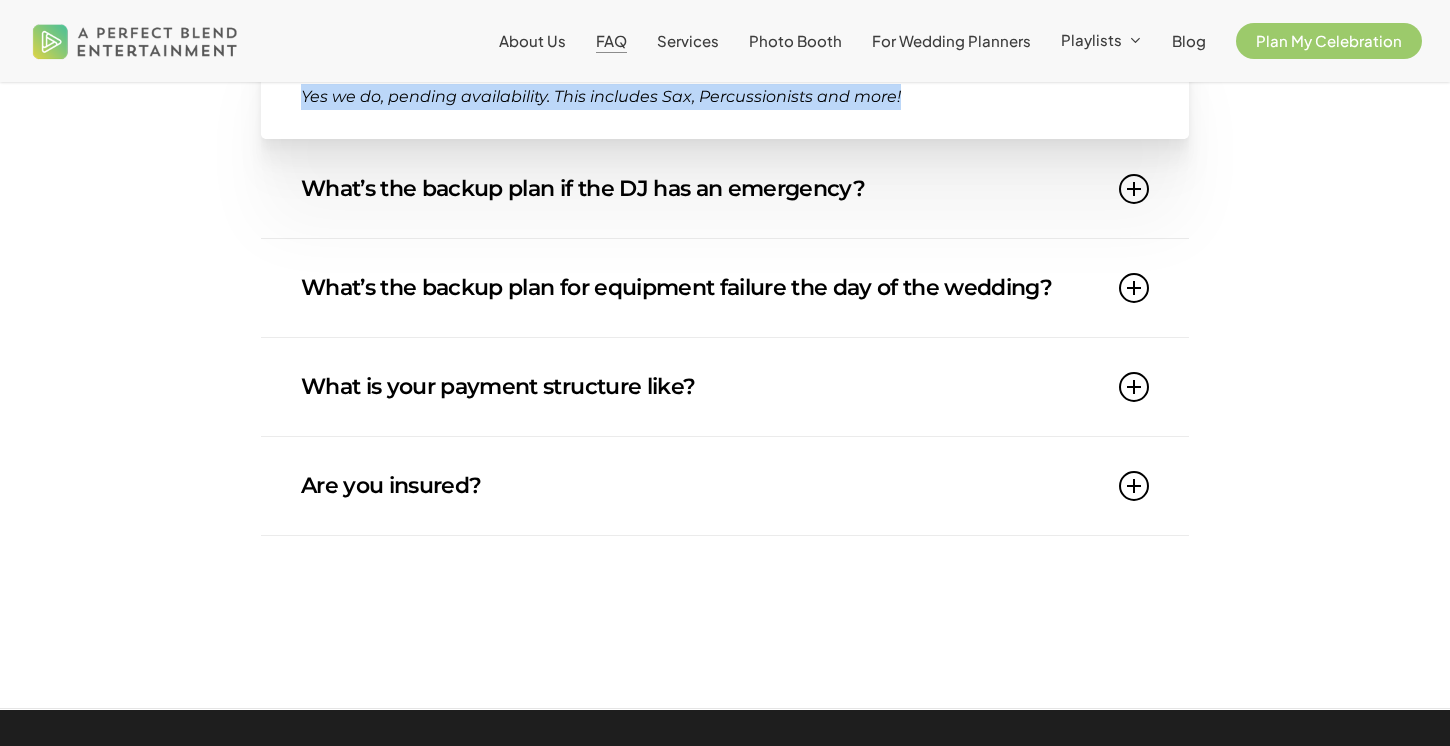 click on "What’s the backup plan if the DJ has an emergency?" at bounding box center (725, 189) 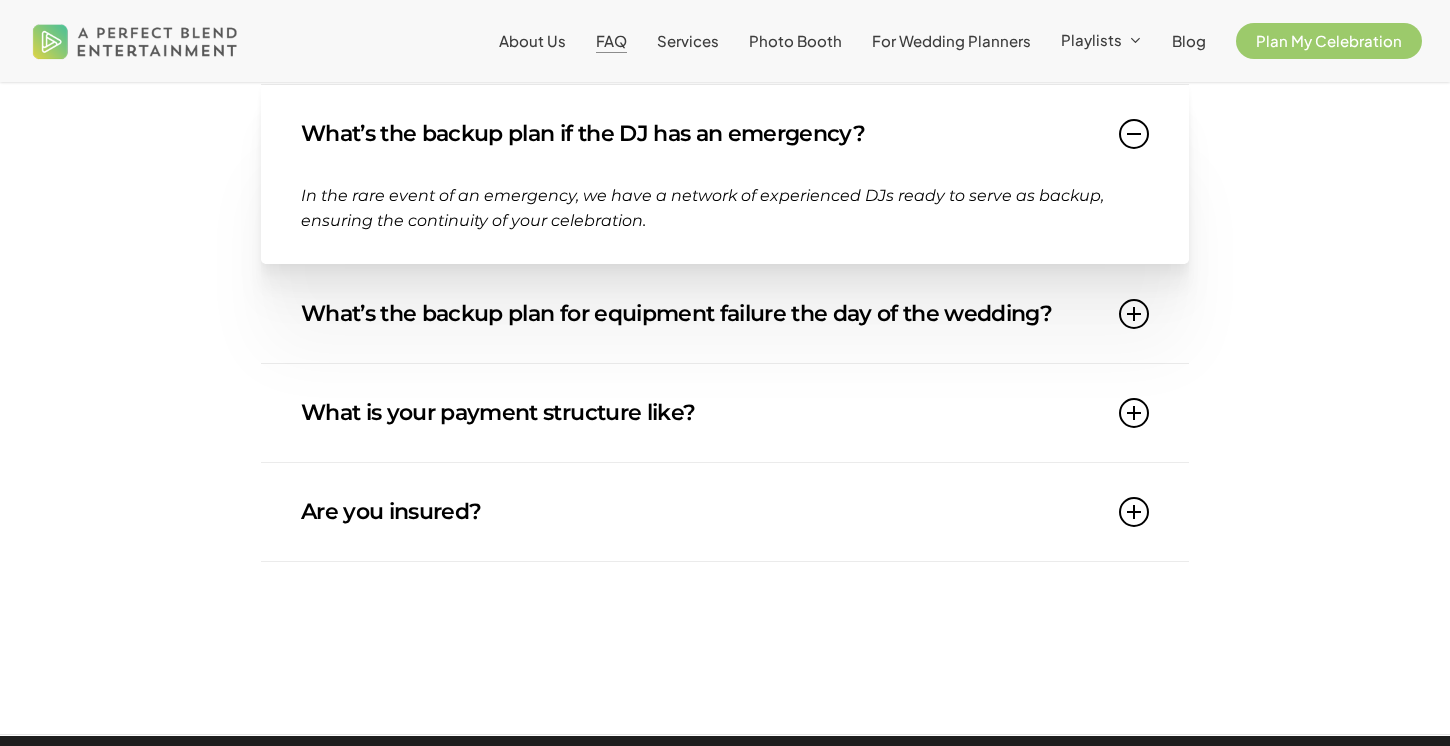 click on "In the rare event of an emergency, we have a network of experienced DJs ready to serve as backup, ensuring the continuity of your celebration." at bounding box center [725, 223] 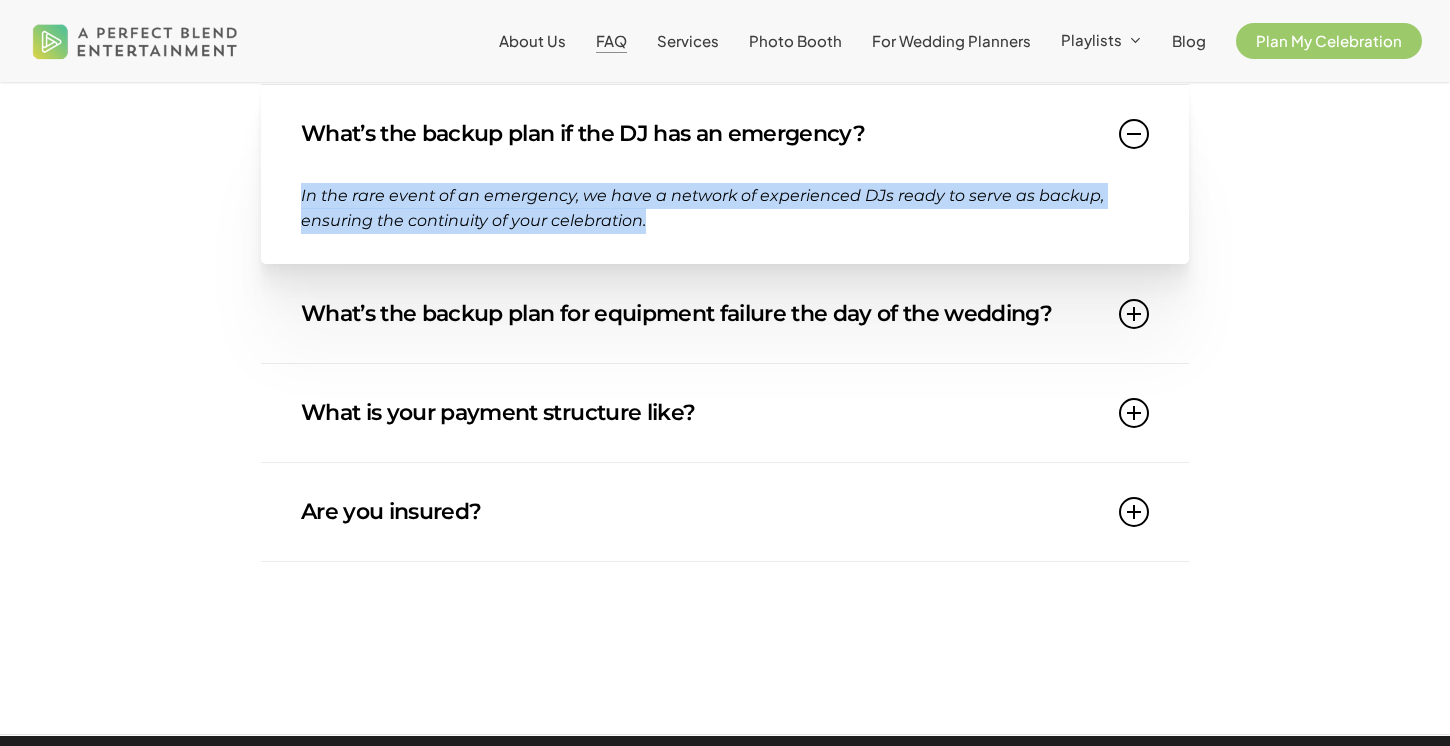 click on "In the rare event of an emergency, we have a network of experienced DJs ready to serve as backup, ensuring the continuity of your celebration." at bounding box center [725, 223] 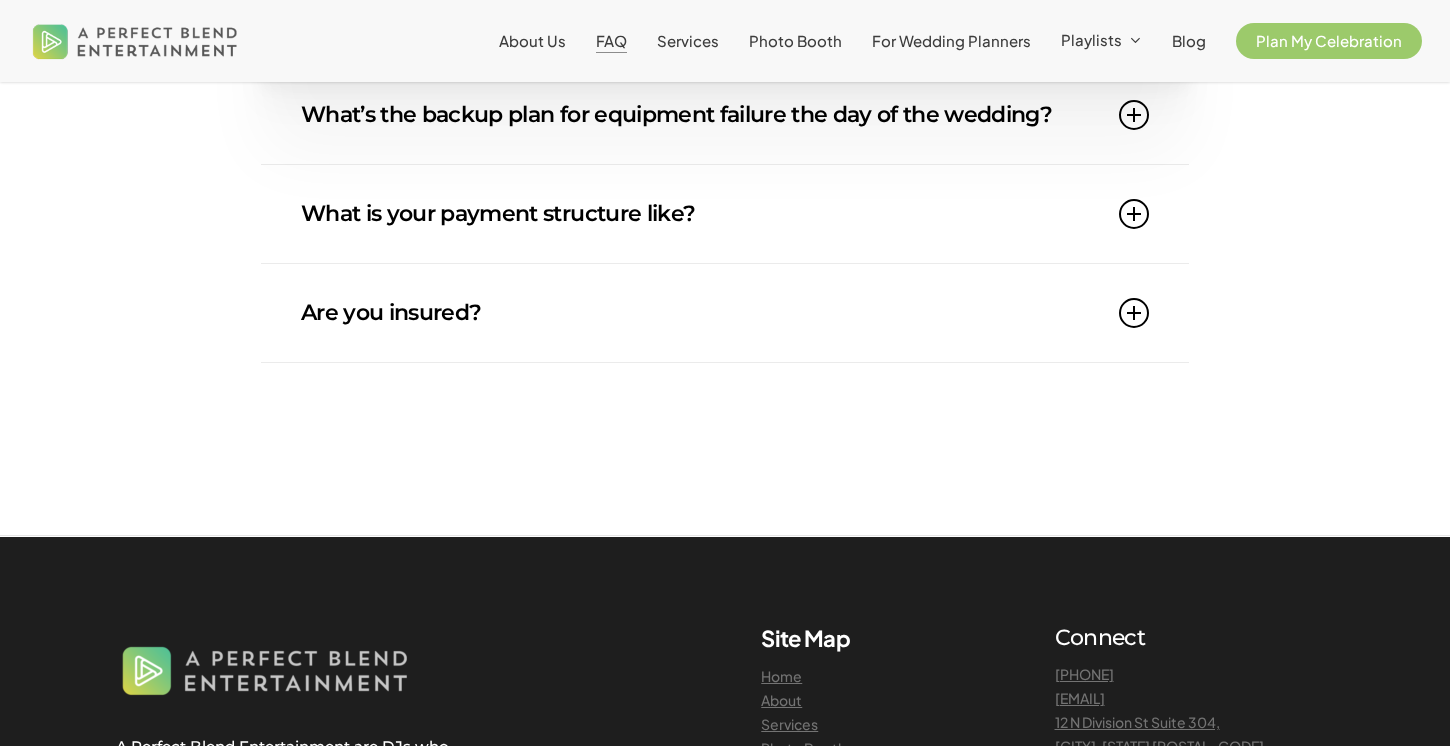 scroll, scrollTop: 2070, scrollLeft: 0, axis: vertical 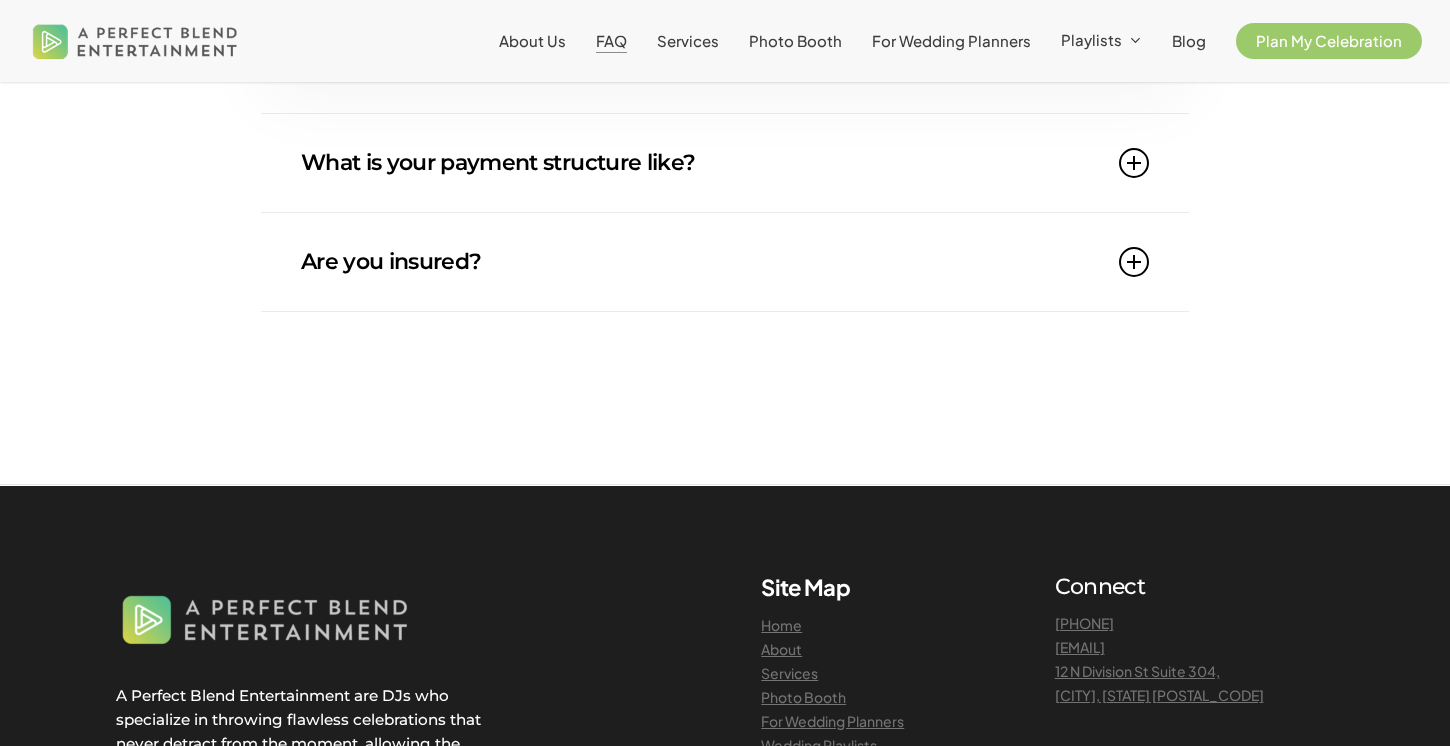 click on "What is your payment structure like?" at bounding box center [725, 163] 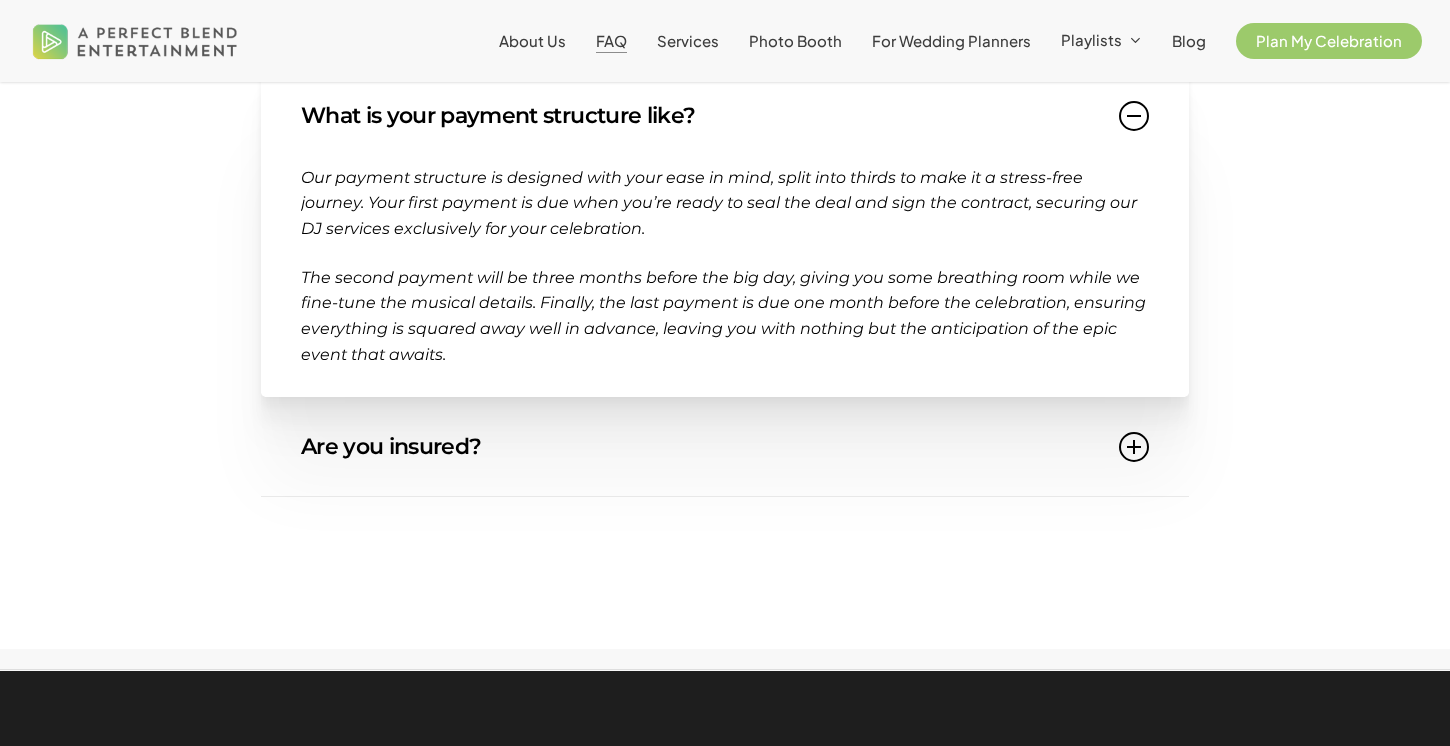 scroll, scrollTop: 2032, scrollLeft: 0, axis: vertical 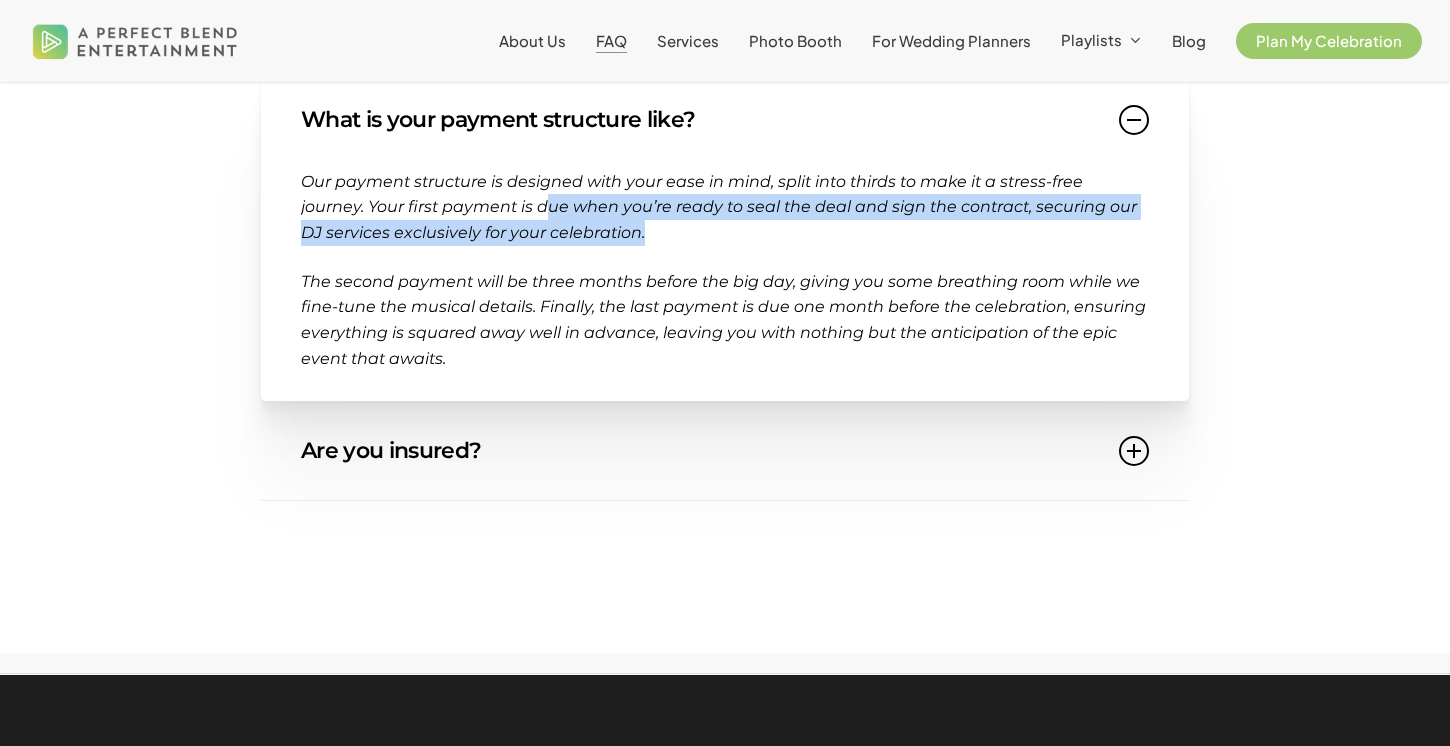 drag, startPoint x: 827, startPoint y: 243, endPoint x: 550, endPoint y: 197, distance: 280.79352 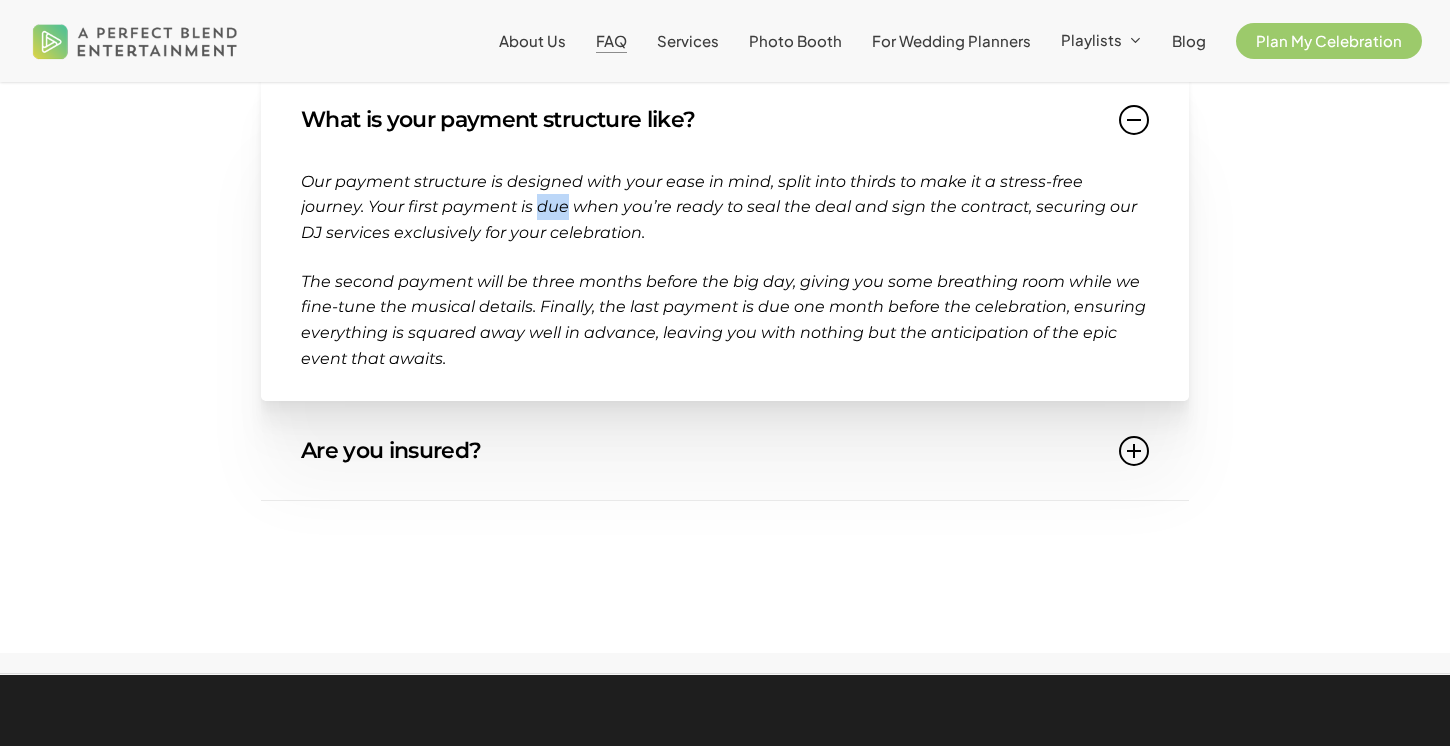 click on "Our payment structure is designed with your ease in mind, split into thirds to make it a stress-free journey. Your first payment is due when you’re ready to seal the deal and sign the contract, securing our DJ services exclusively for your celebration." at bounding box center (719, 207) 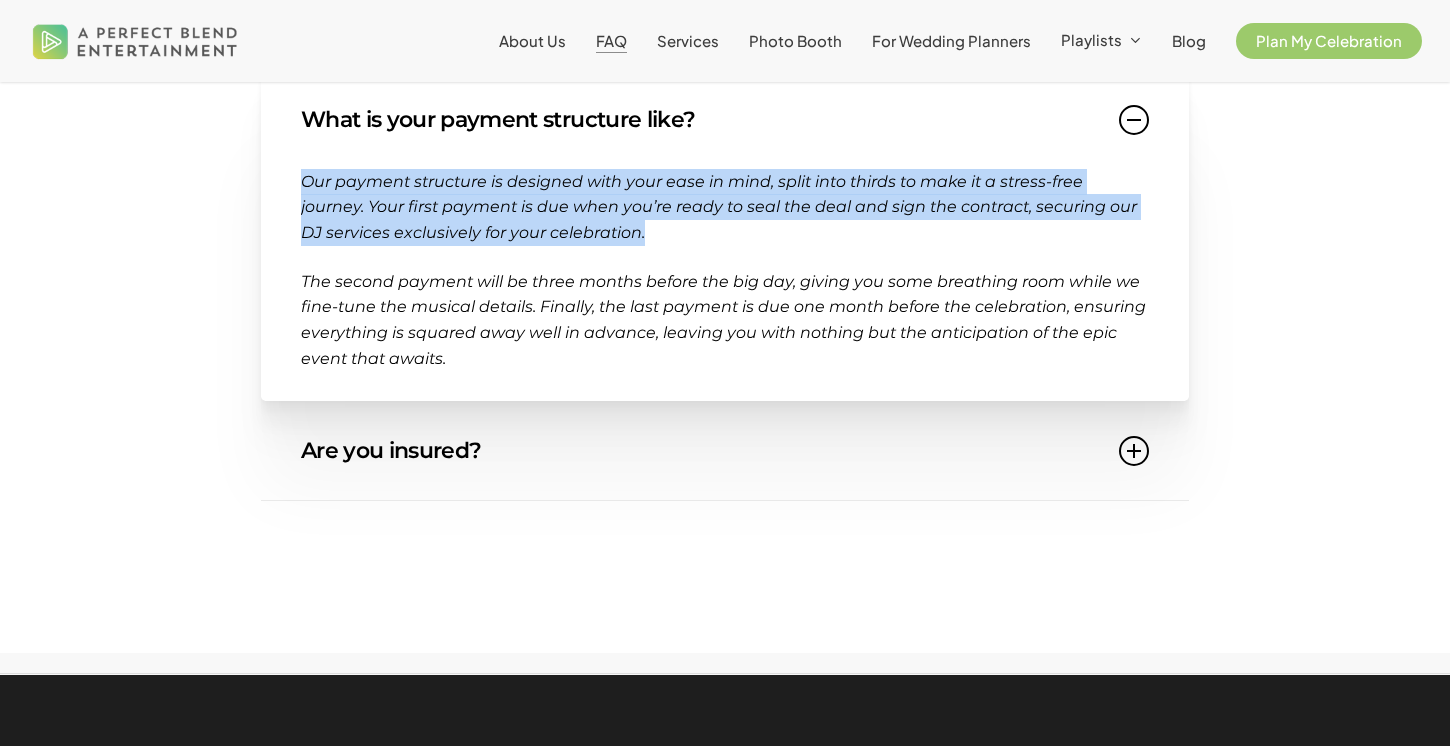click on "Our payment structure is designed with your ease in mind, split into thirds to make it a stress-free journey. Your first payment is due when you’re ready to seal the deal and sign the contract, securing our DJ services exclusively for your celebration." at bounding box center [719, 207] 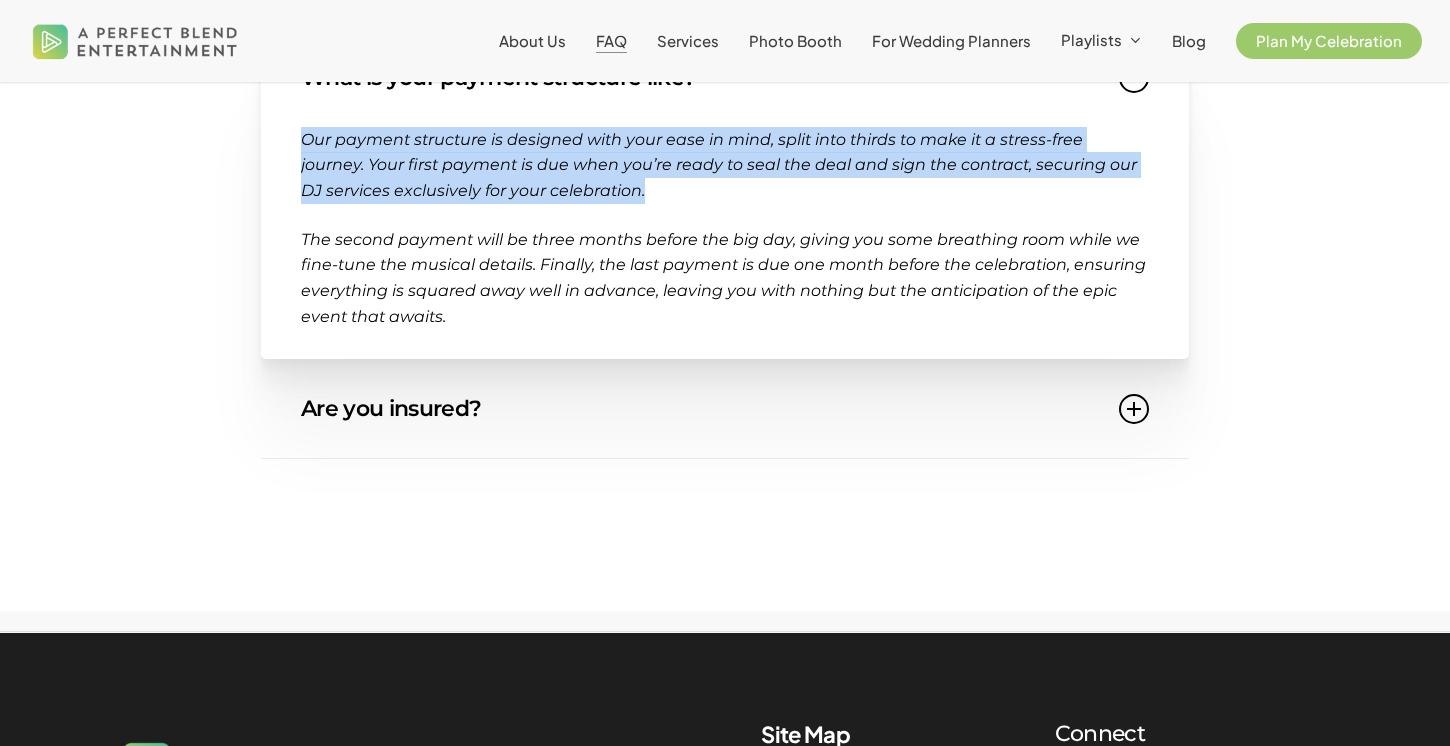 scroll, scrollTop: 2078, scrollLeft: 0, axis: vertical 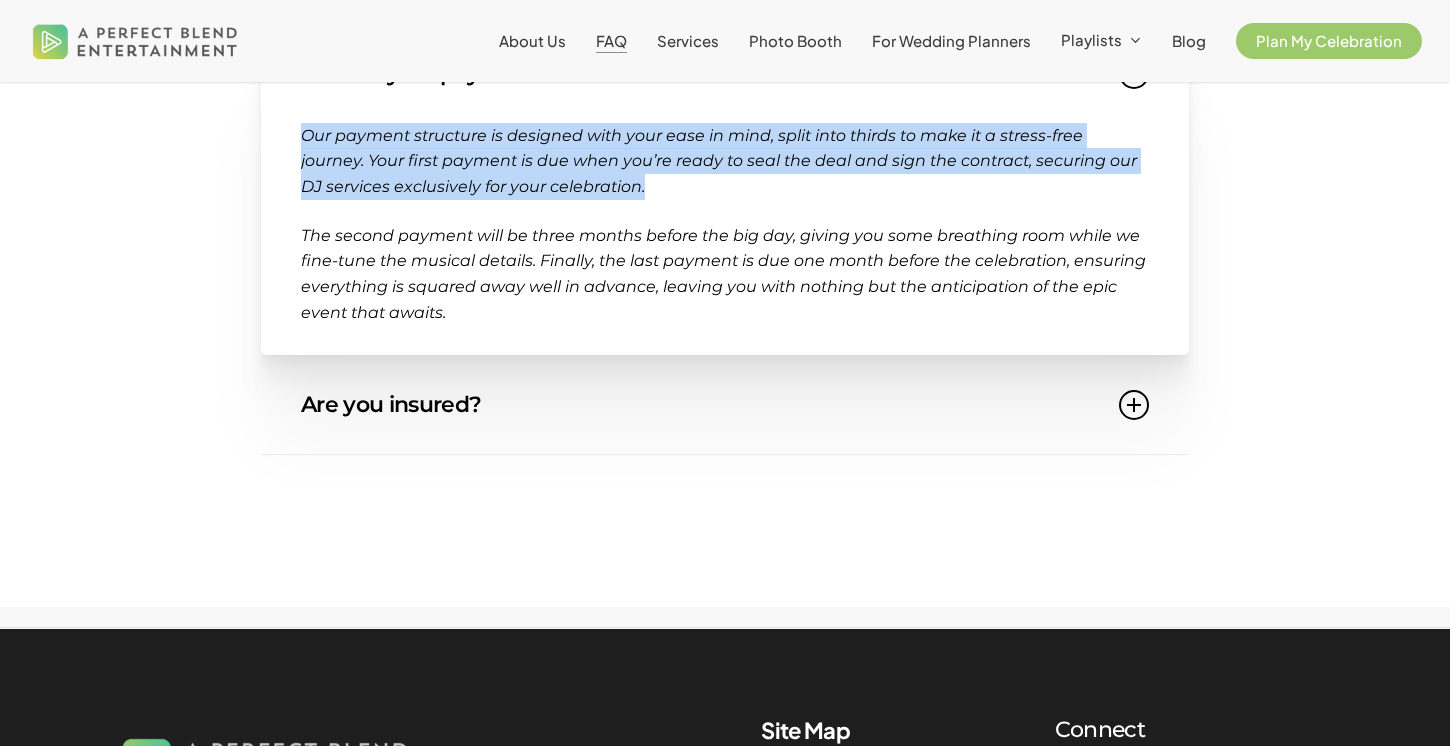 click on "Our payment structure is designed with your ease in mind, split into thirds to make it a stress-free journey. Your first payment is due when you’re ready to seal the deal and sign the contract, securing our DJ services exclusively for your celebration." at bounding box center (725, 173) 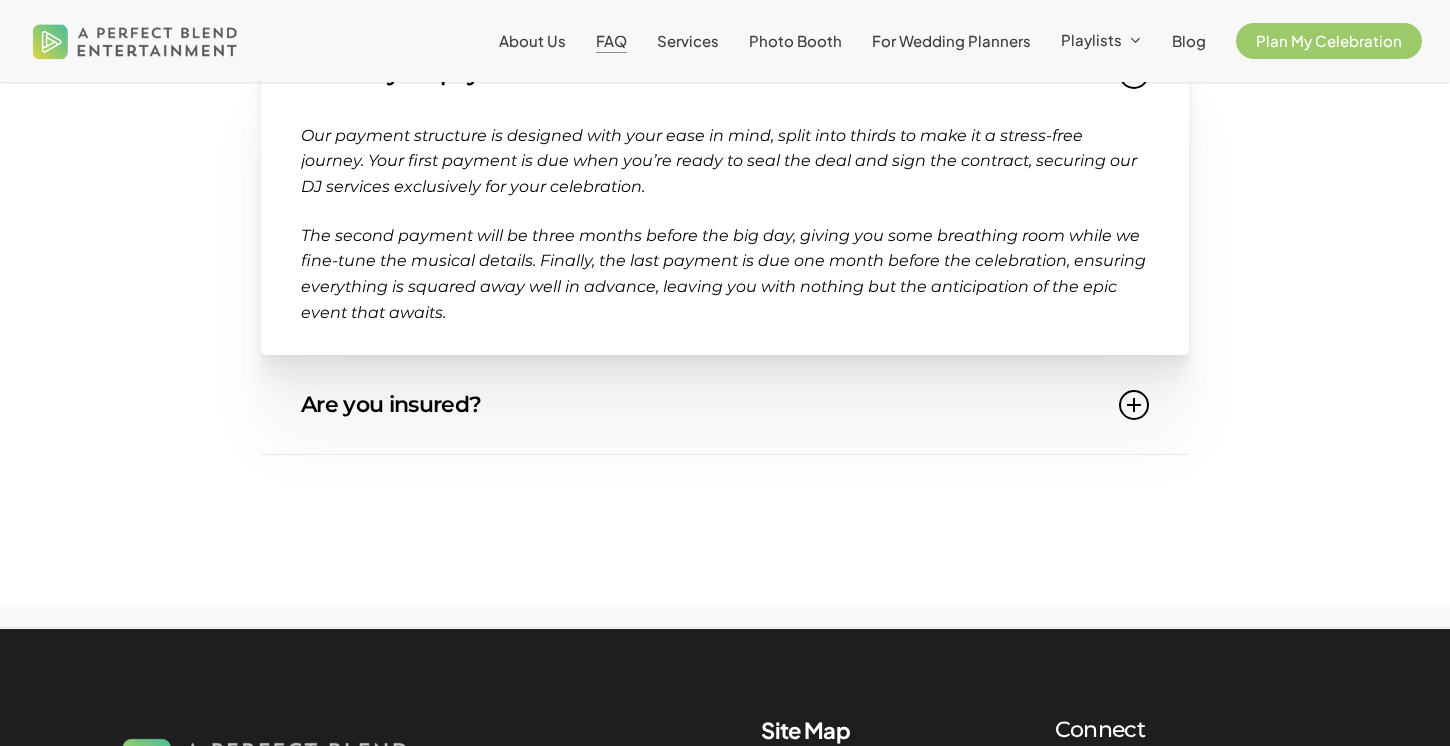 click on "Our payment structure is designed with your ease in mind, split into thirds to make it a stress-free journey. Your first payment is due when you’re ready to seal the deal and sign the contract, securing our DJ services exclusively for your celebration." at bounding box center (725, 173) 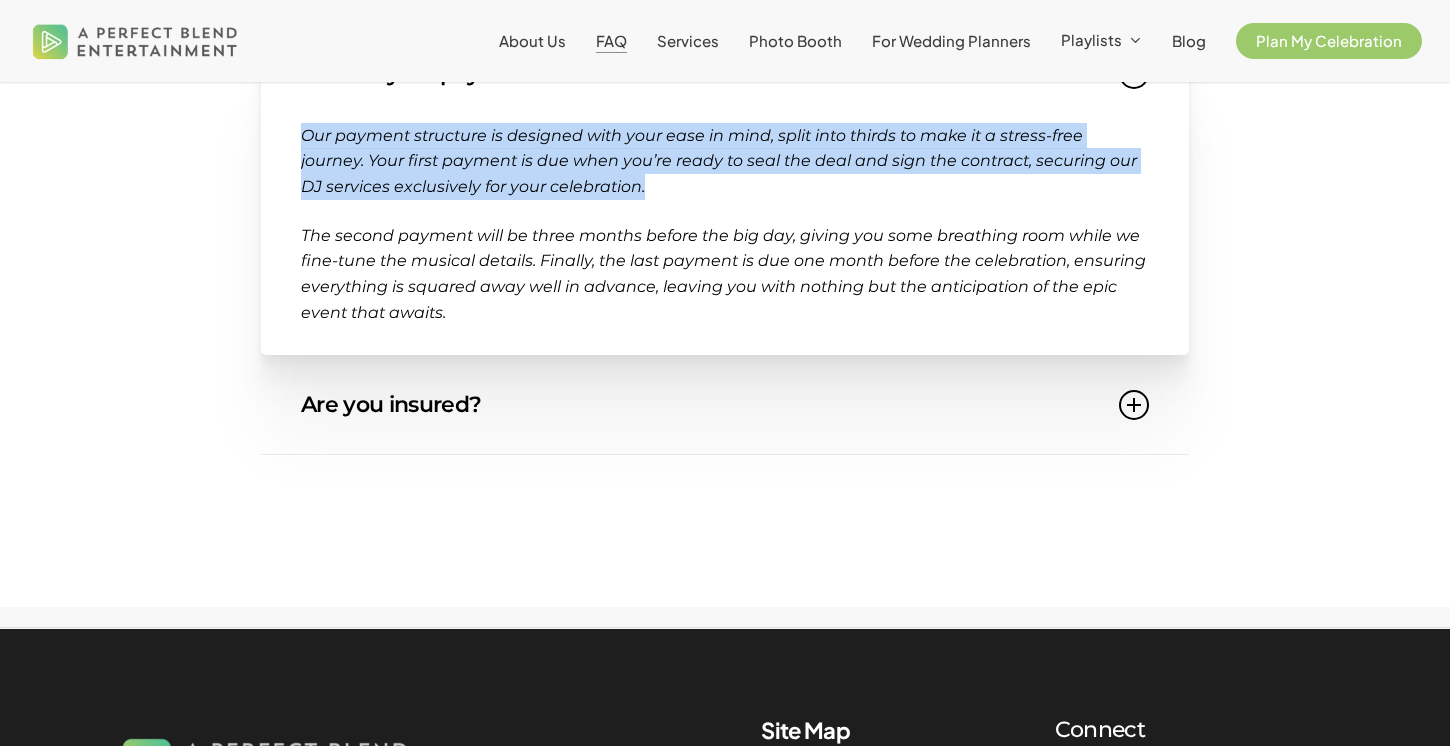 click on "Our payment structure is designed with your ease in mind, split into thirds to make it a stress-free journey. Your first payment is due when you’re ready to seal the deal and sign the contract, securing our DJ services exclusively for your celebration." at bounding box center (725, 173) 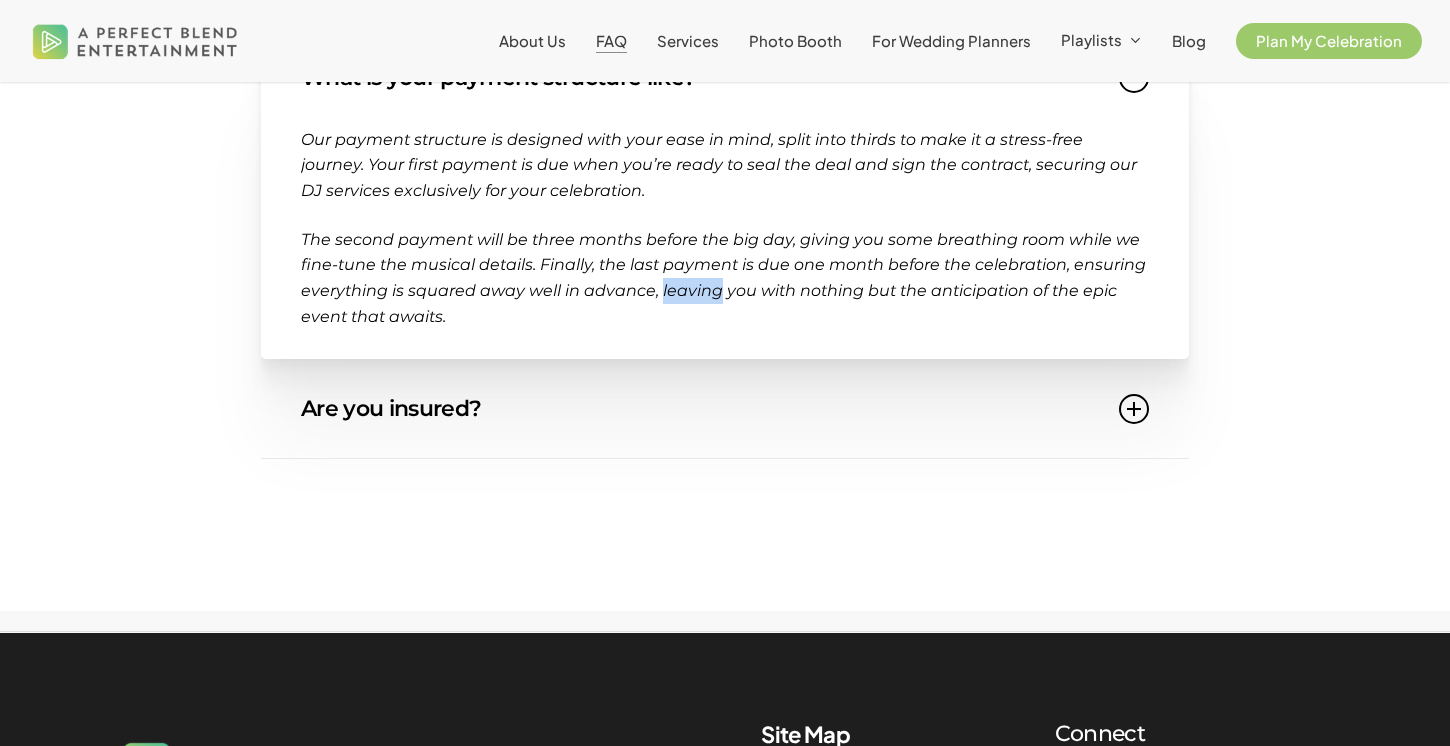 click on "The second payment will be three months before the big day, giving you some breathing room while we fine-tune the musical details. Finally, the last payment is due one month before the celebration, ensuring everything is squared away well in advance, leaving you with nothing but the anticipation of the epic event that awaits." at bounding box center (723, 278) 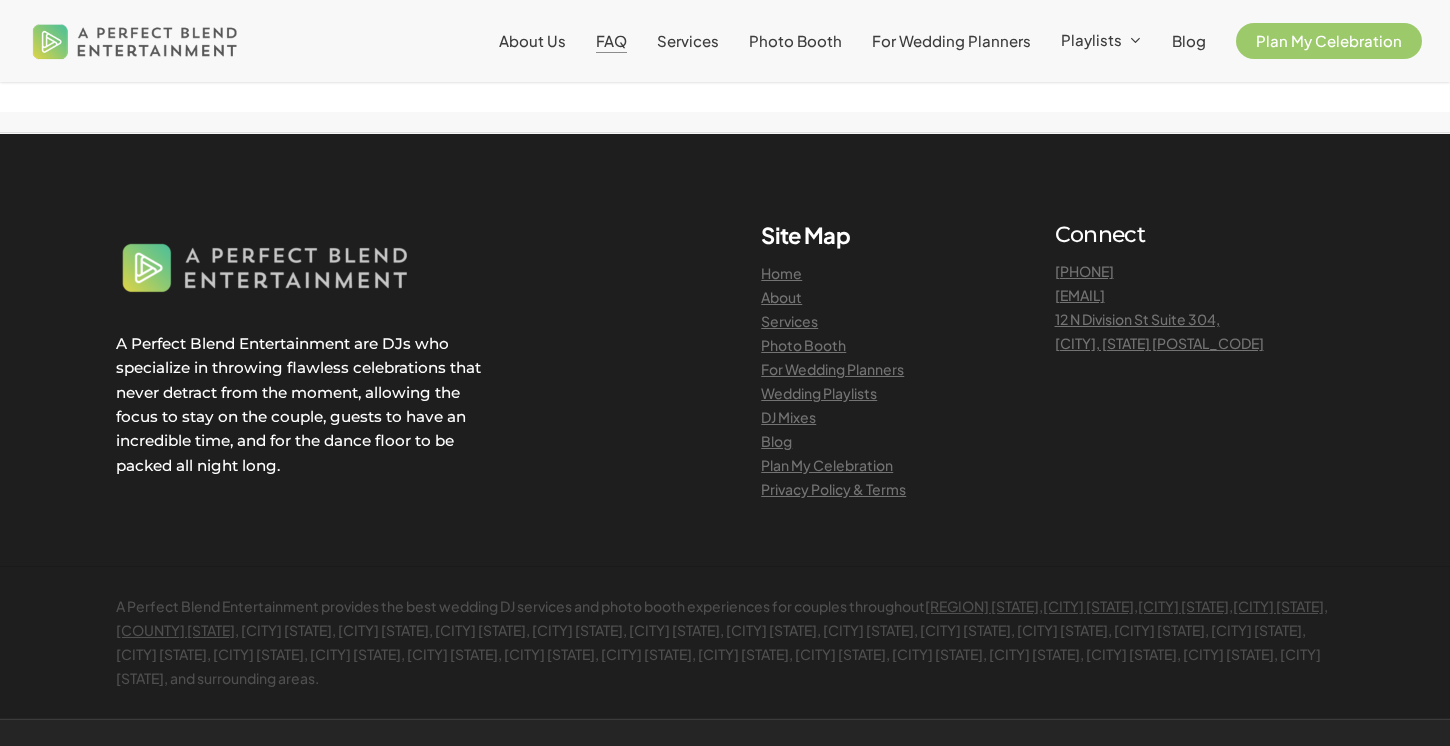 scroll, scrollTop: 2683, scrollLeft: 0, axis: vertical 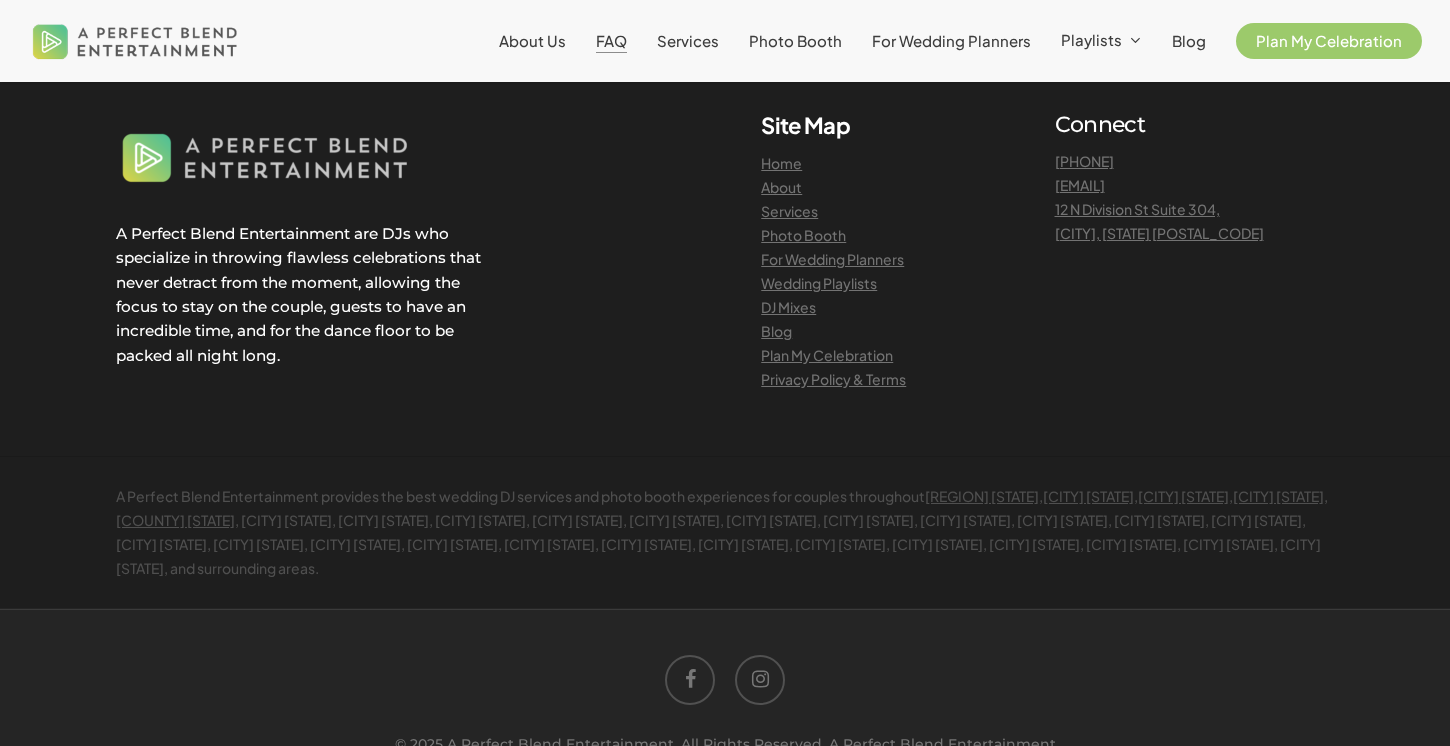 click on "Wedding Playlists" at bounding box center (819, 283) 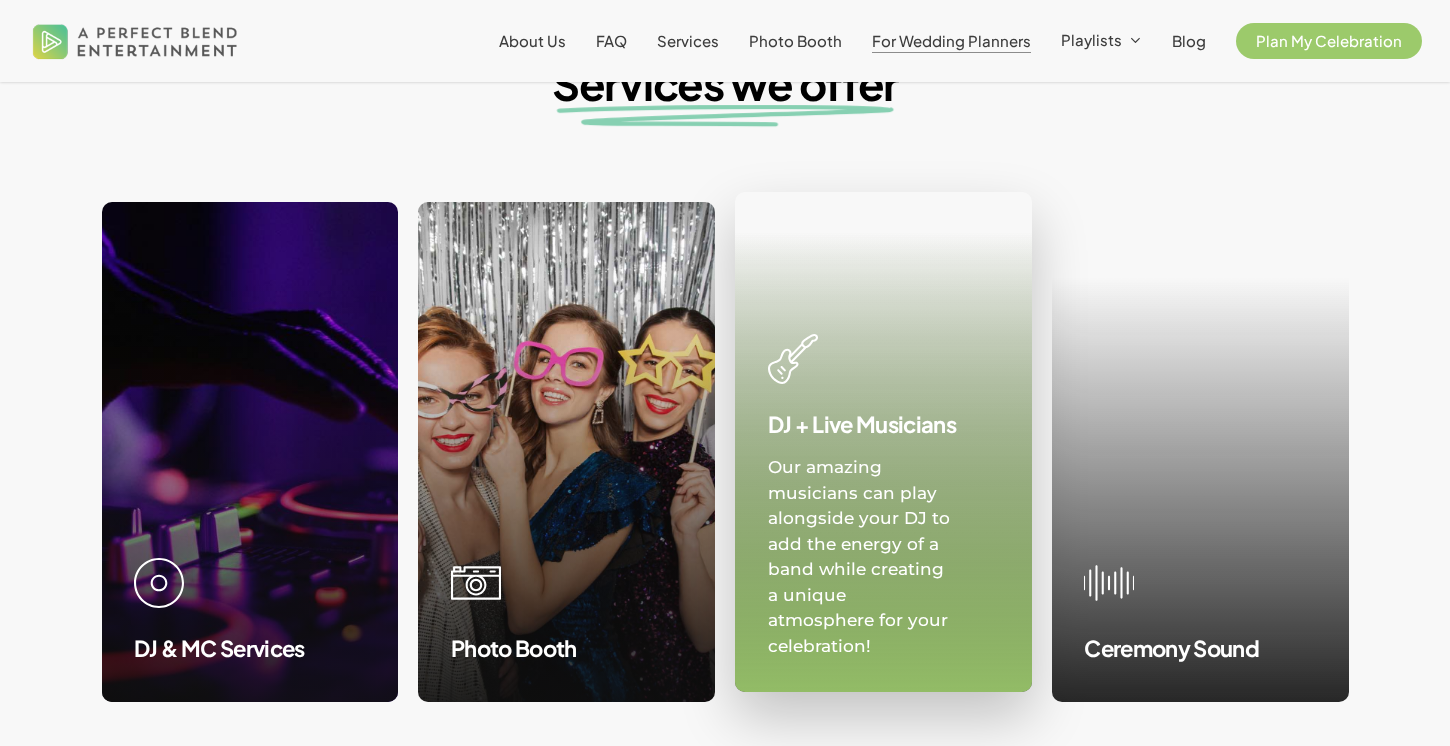 scroll, scrollTop: 1870, scrollLeft: 0, axis: vertical 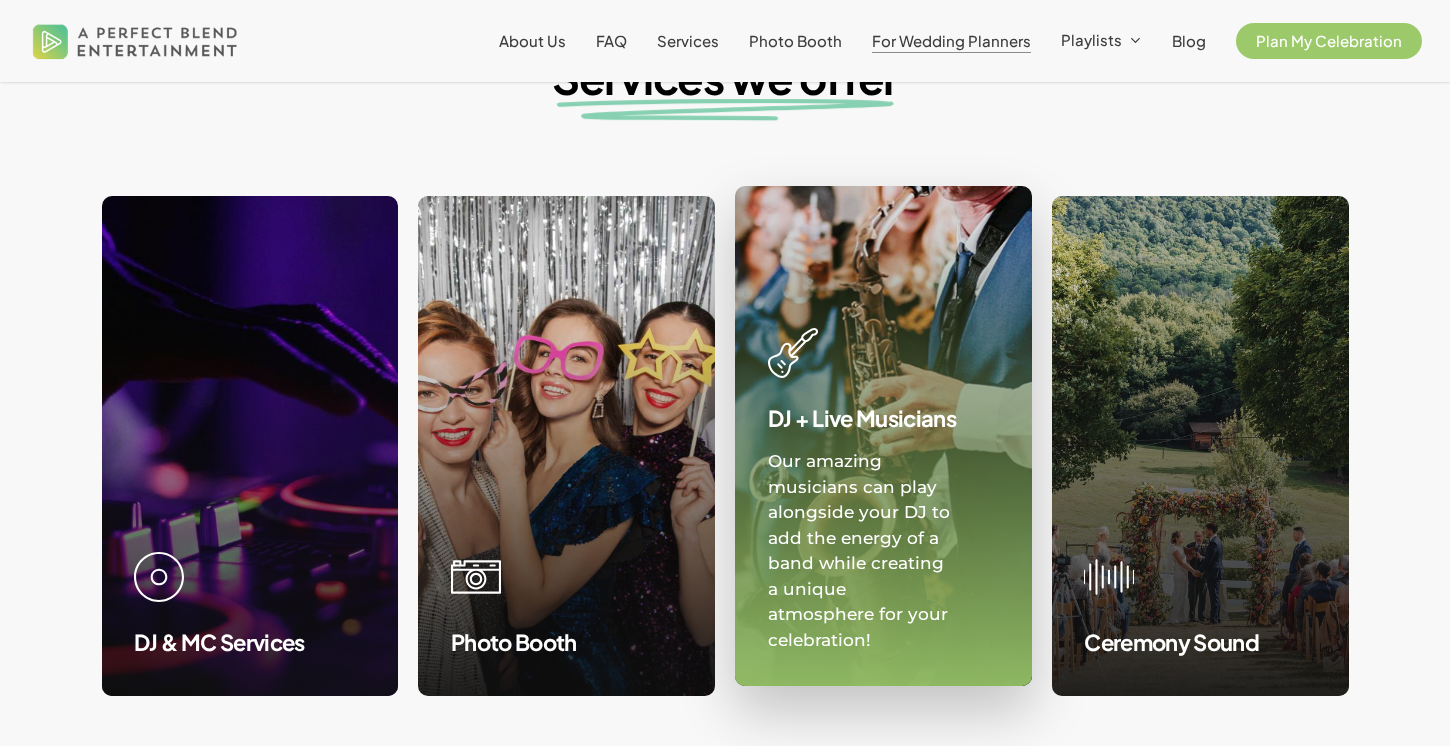 click on "Our amazing musicians can play alongside your DJ to add the energy of a band while creating a unique atmosphere for your celebration!" at bounding box center (860, 551) 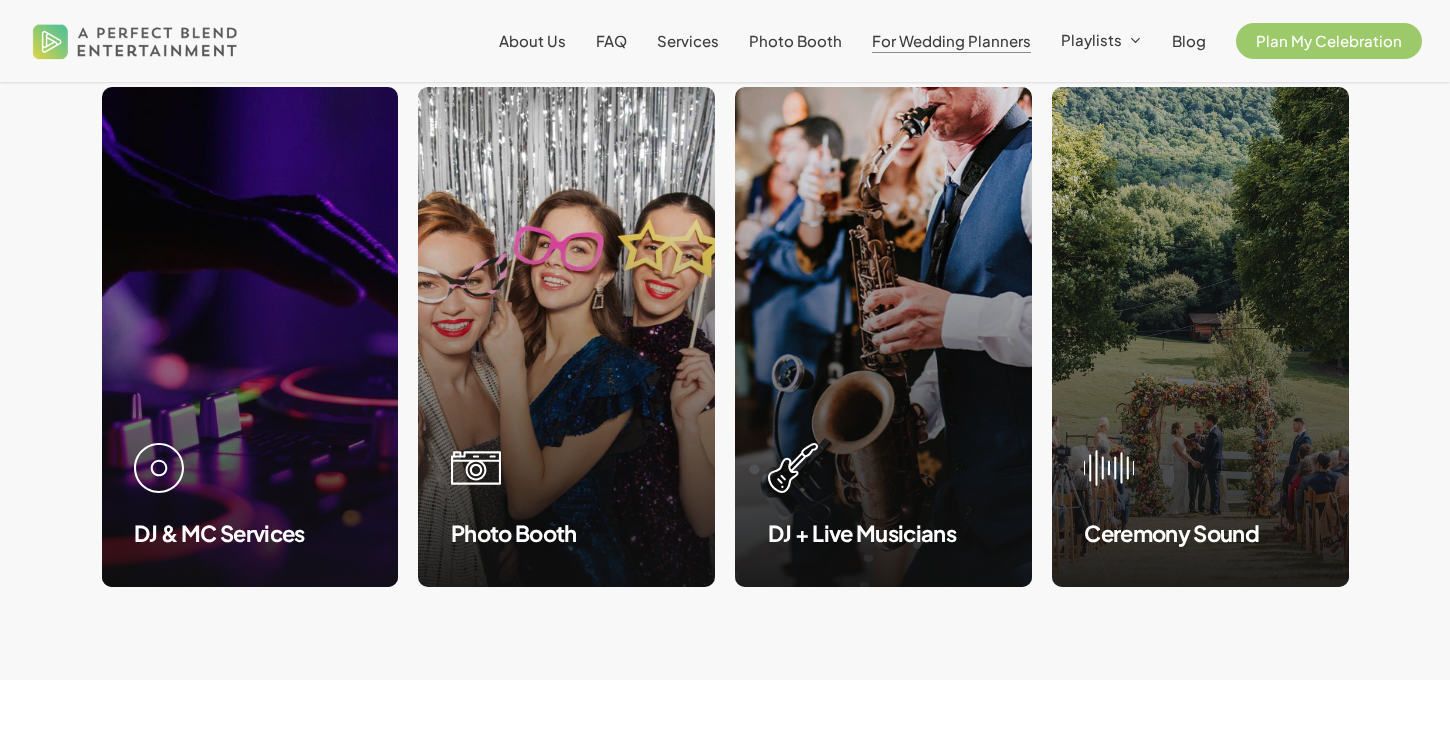 scroll, scrollTop: 2146, scrollLeft: 0, axis: vertical 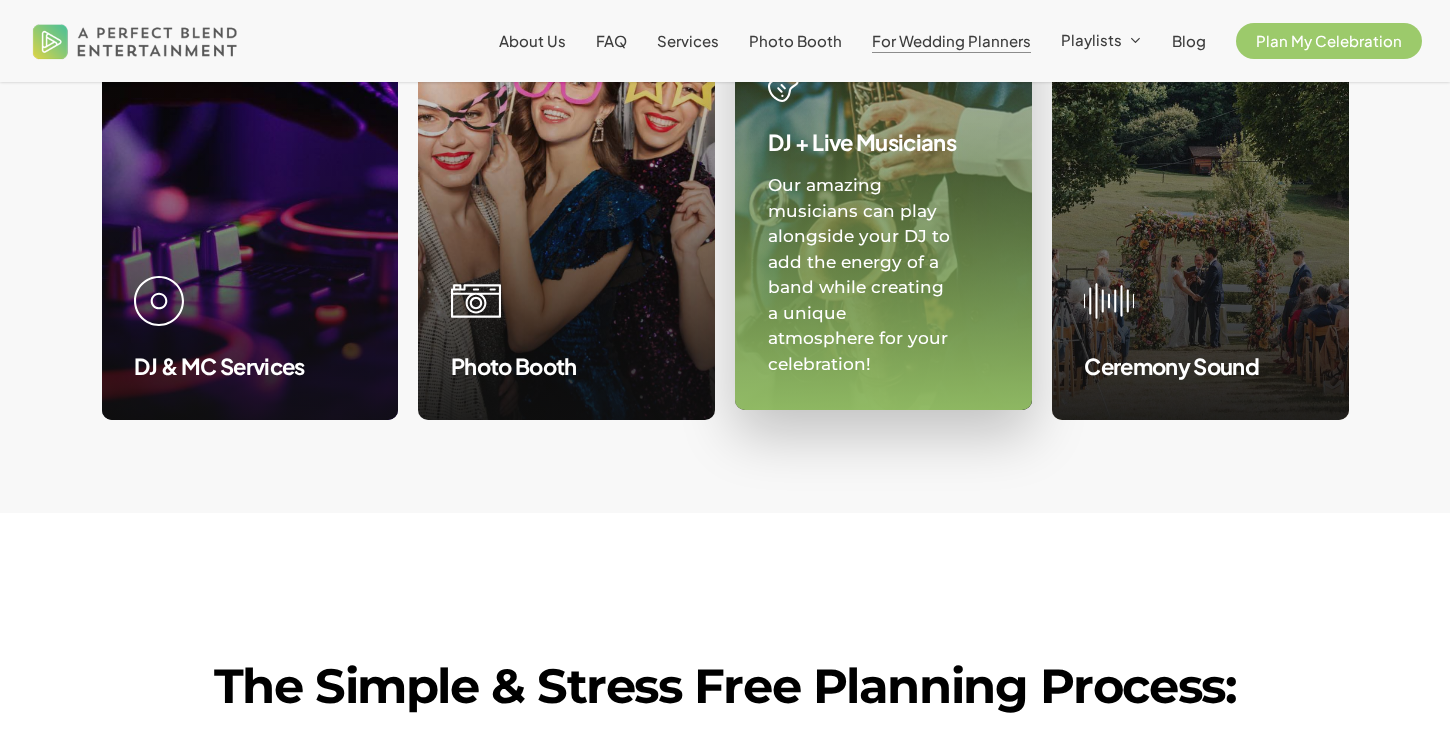 click on "Our amazing musicians can play alongside your DJ to add the energy of a band while creating a unique atmosphere for your celebration!" at bounding box center (860, 275) 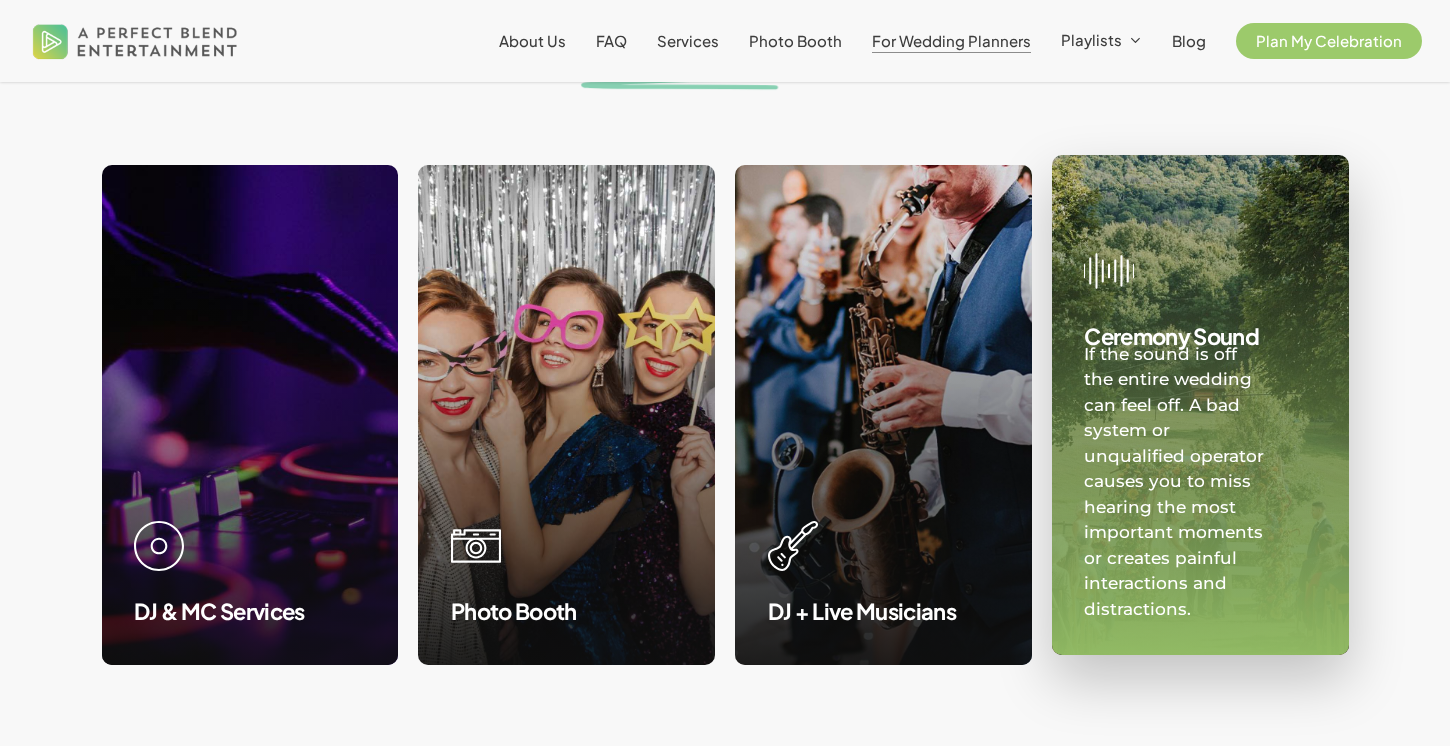 scroll, scrollTop: 1703, scrollLeft: 0, axis: vertical 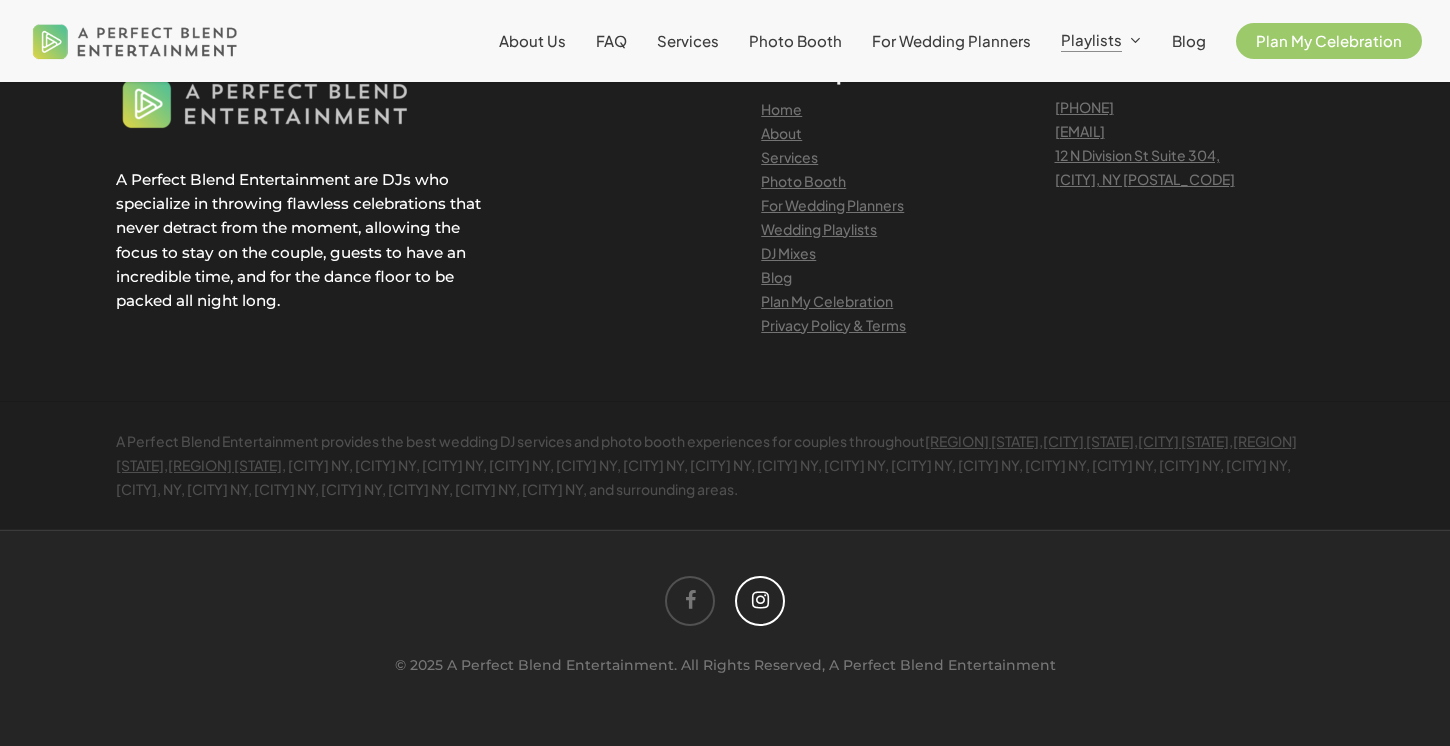 click at bounding box center [760, 601] 